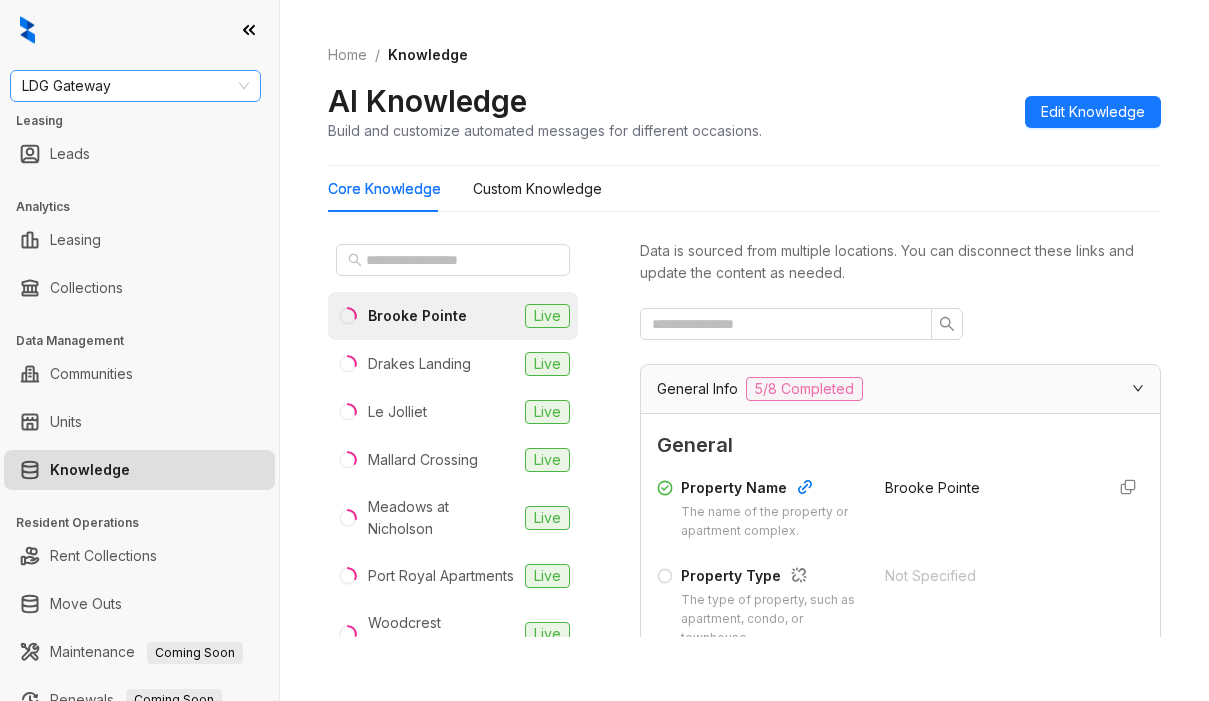 scroll, scrollTop: 0, scrollLeft: 0, axis: both 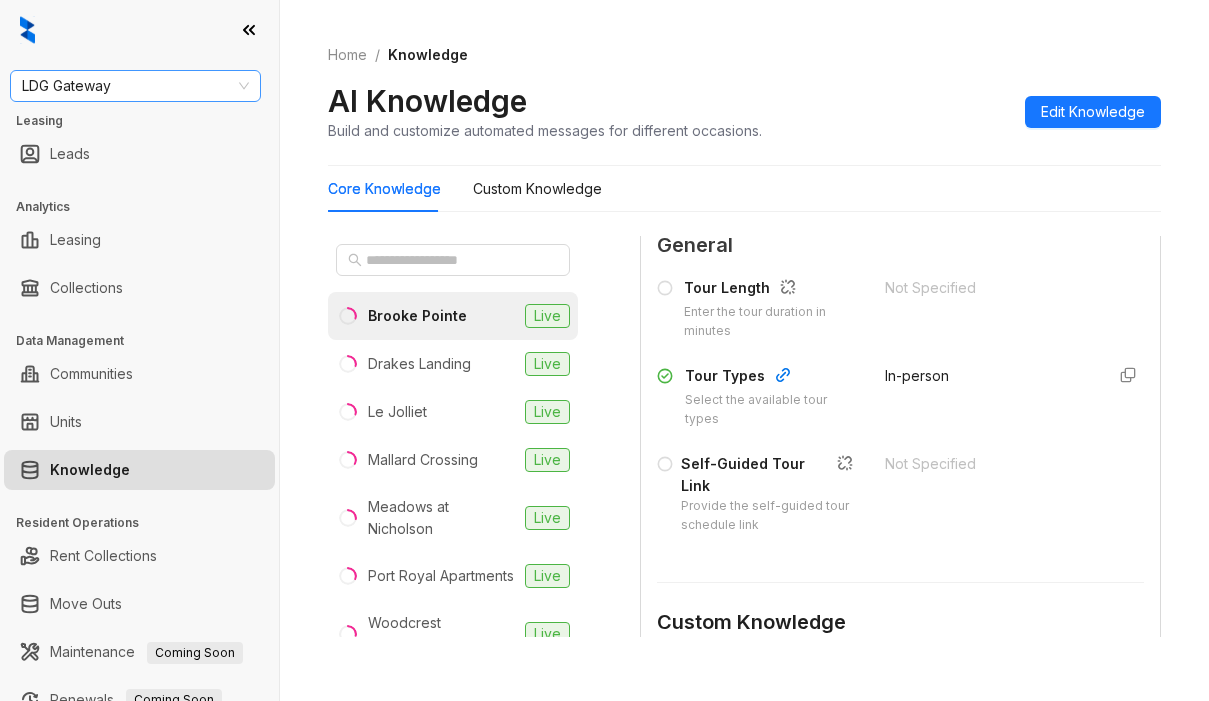 click on "LDG Gateway" at bounding box center (135, 86) 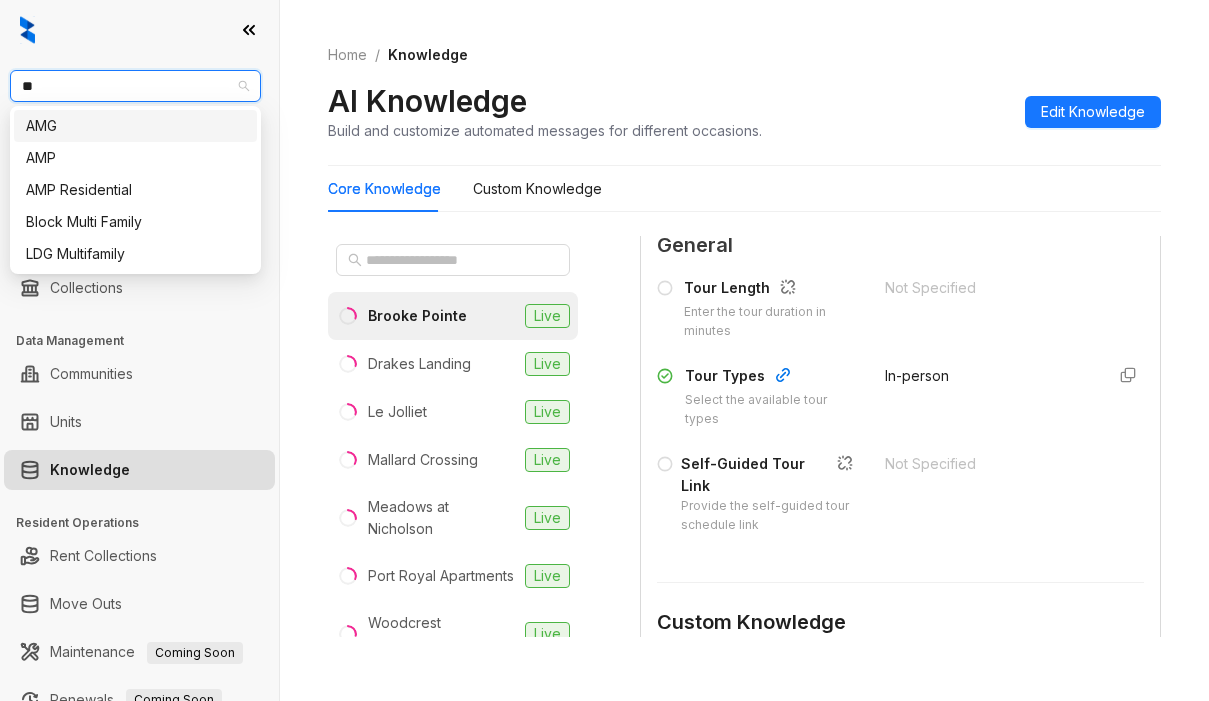 type on "***" 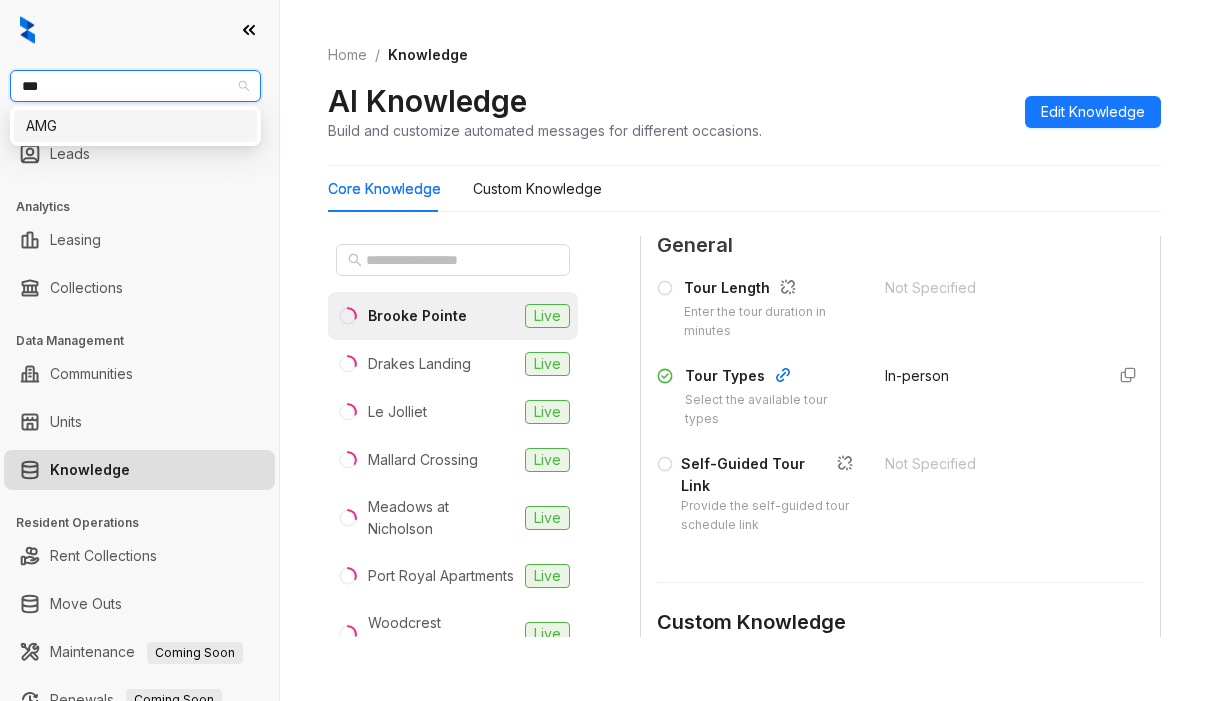 click on "AMG" at bounding box center (135, 126) 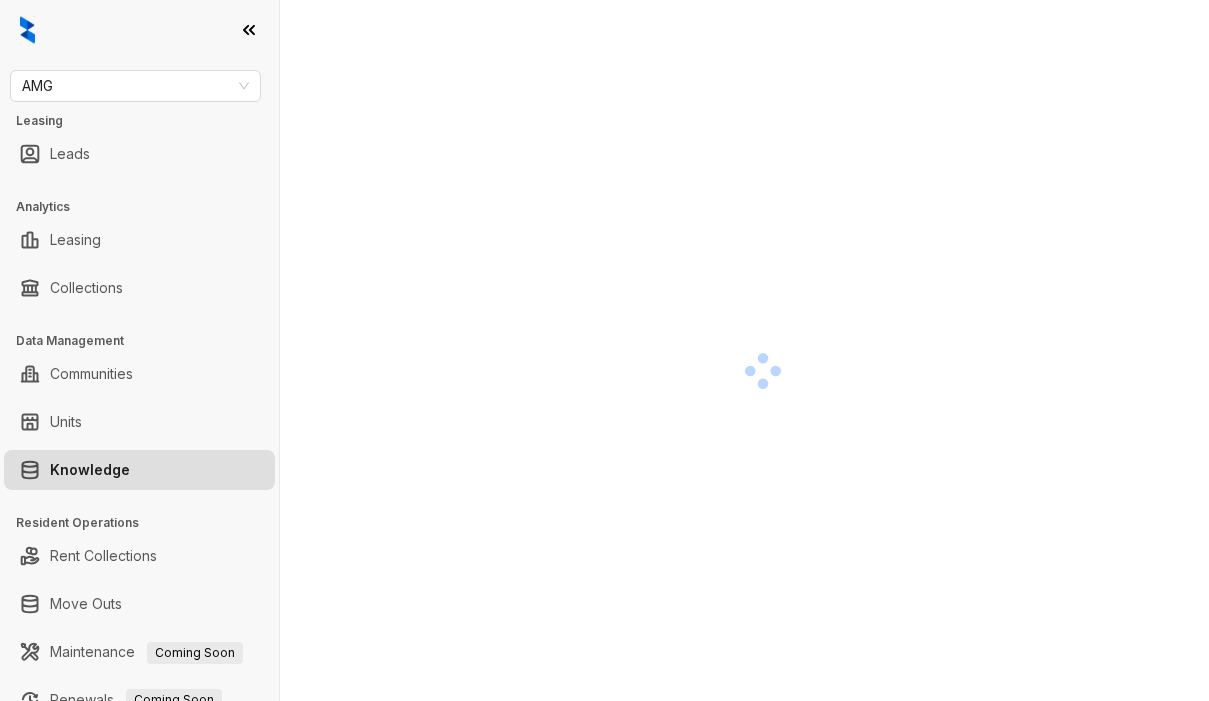 scroll, scrollTop: 0, scrollLeft: 0, axis: both 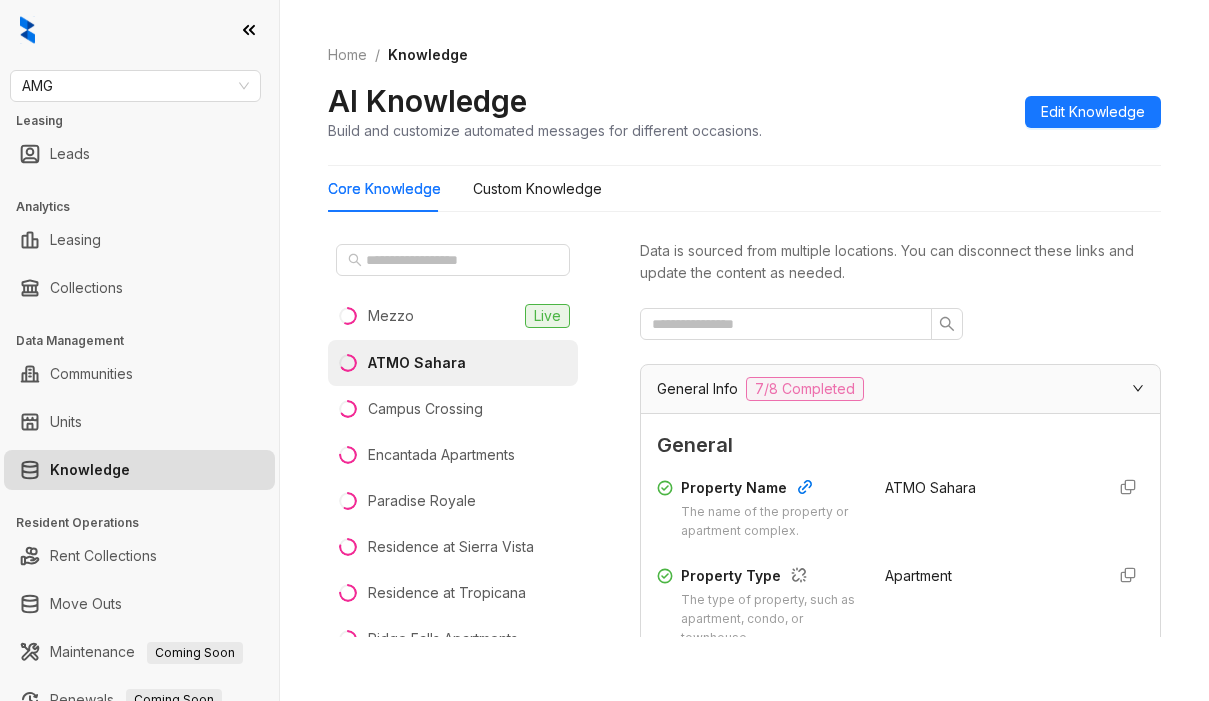 click on "Home  /  Knowledge AI Knowledge Build and customize automated messages for different occasions. Edit Knowledge" at bounding box center (744, 93) 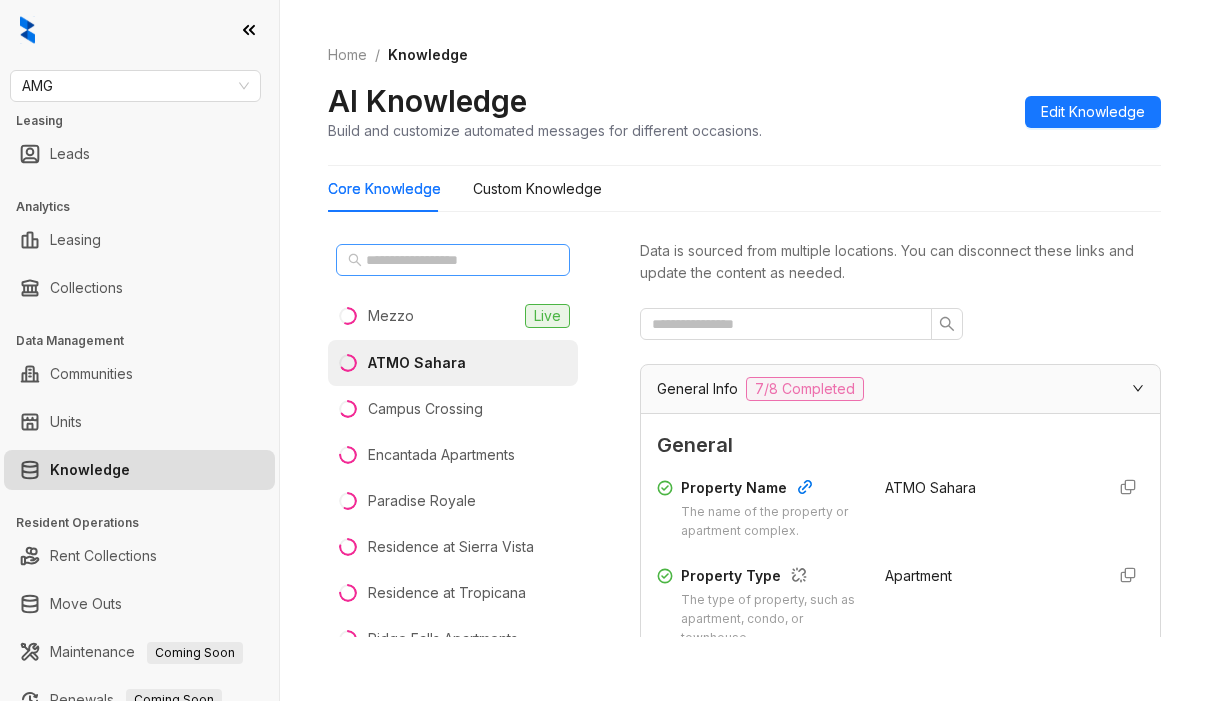 click at bounding box center (453, 260) 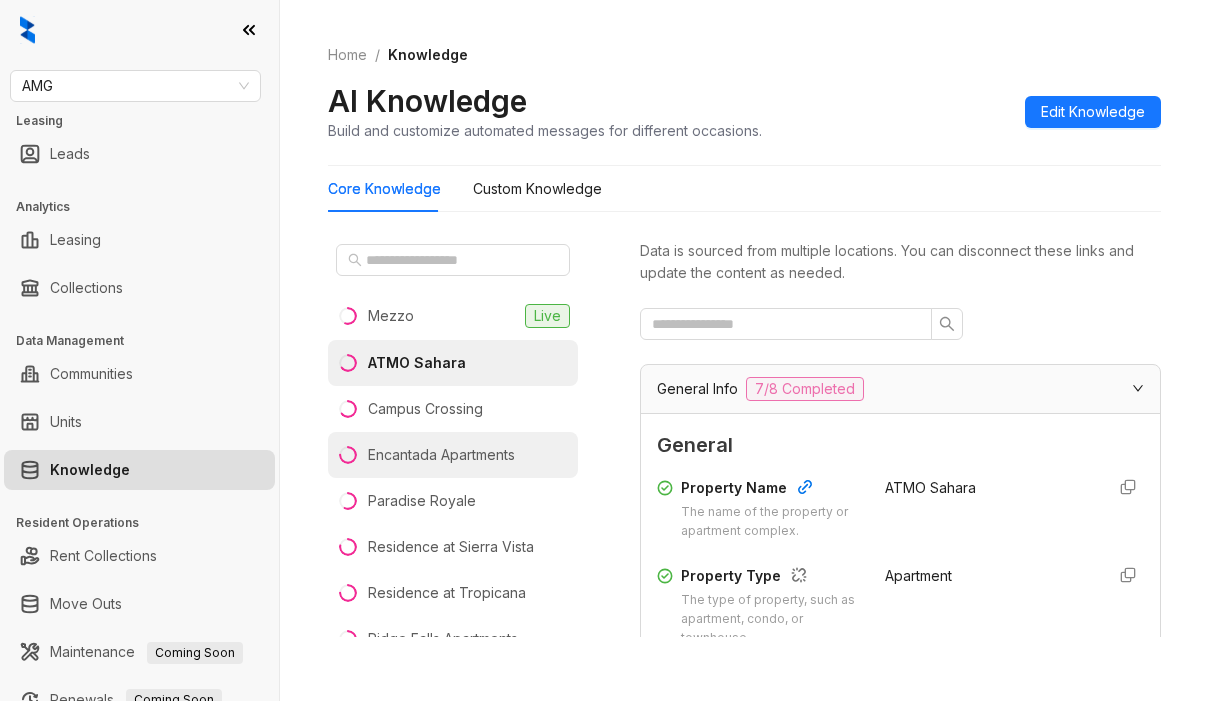 click on "Encantada Apartments" at bounding box center (441, 455) 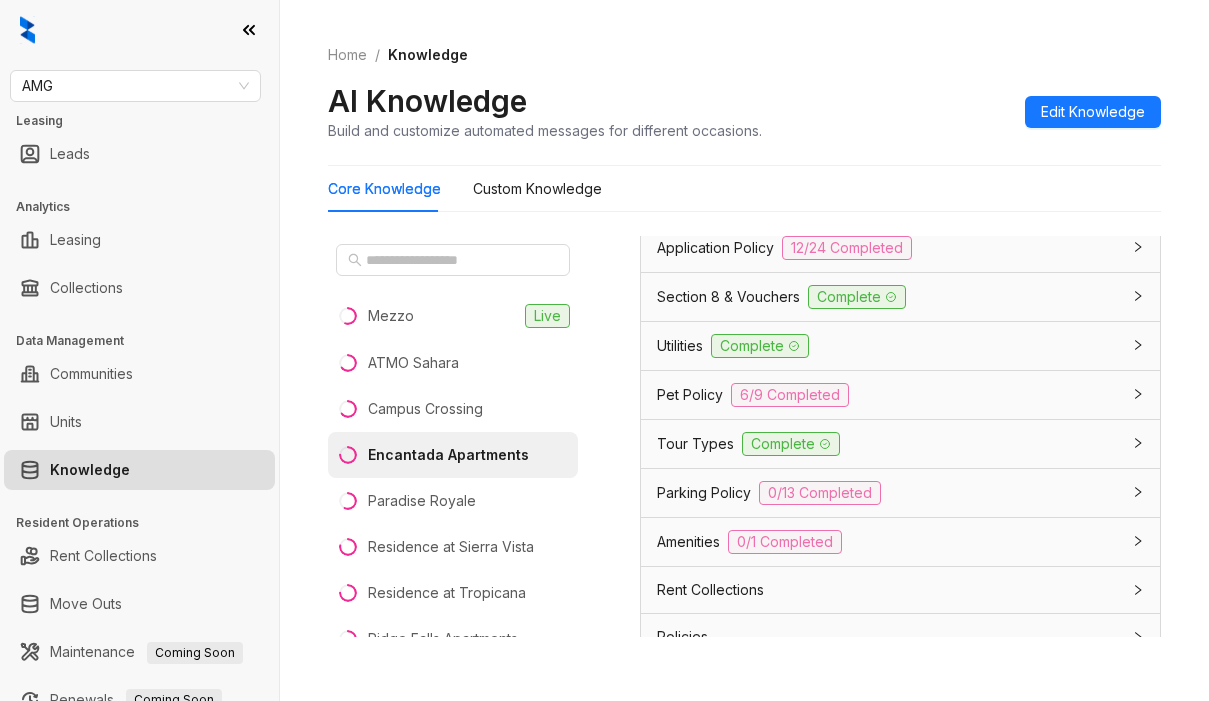 scroll, scrollTop: 1600, scrollLeft: 0, axis: vertical 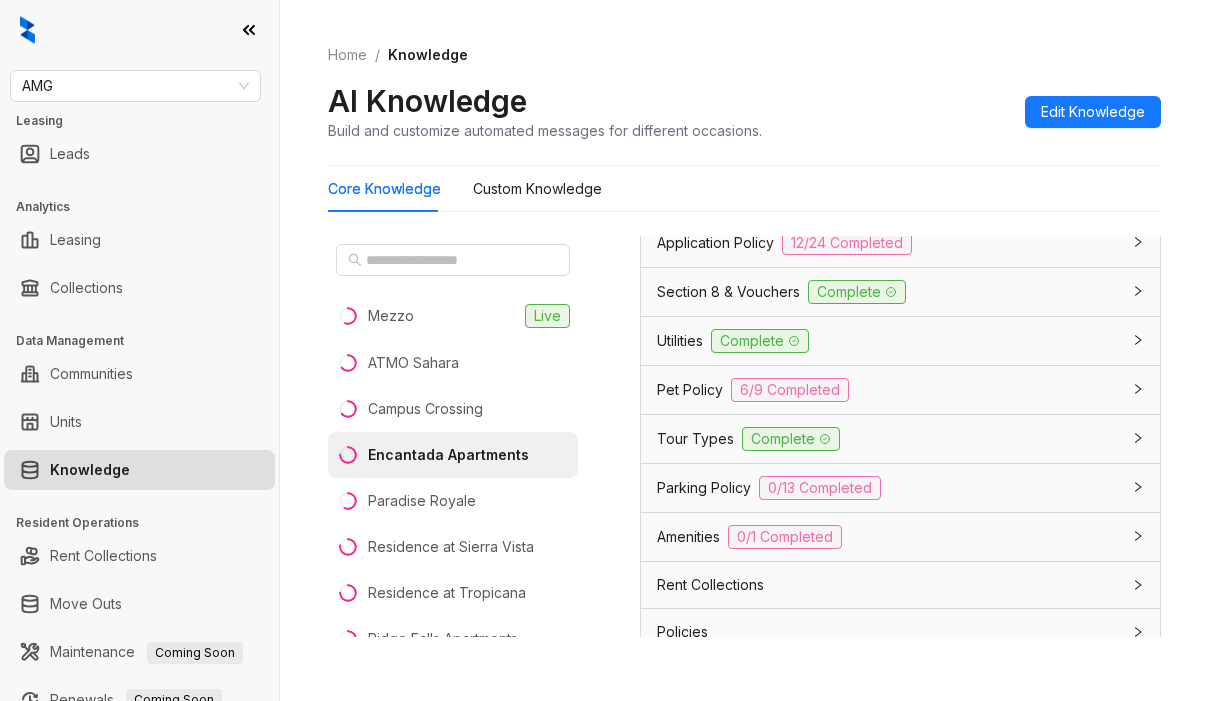 click on "Utilities Complete" at bounding box center (888, 341) 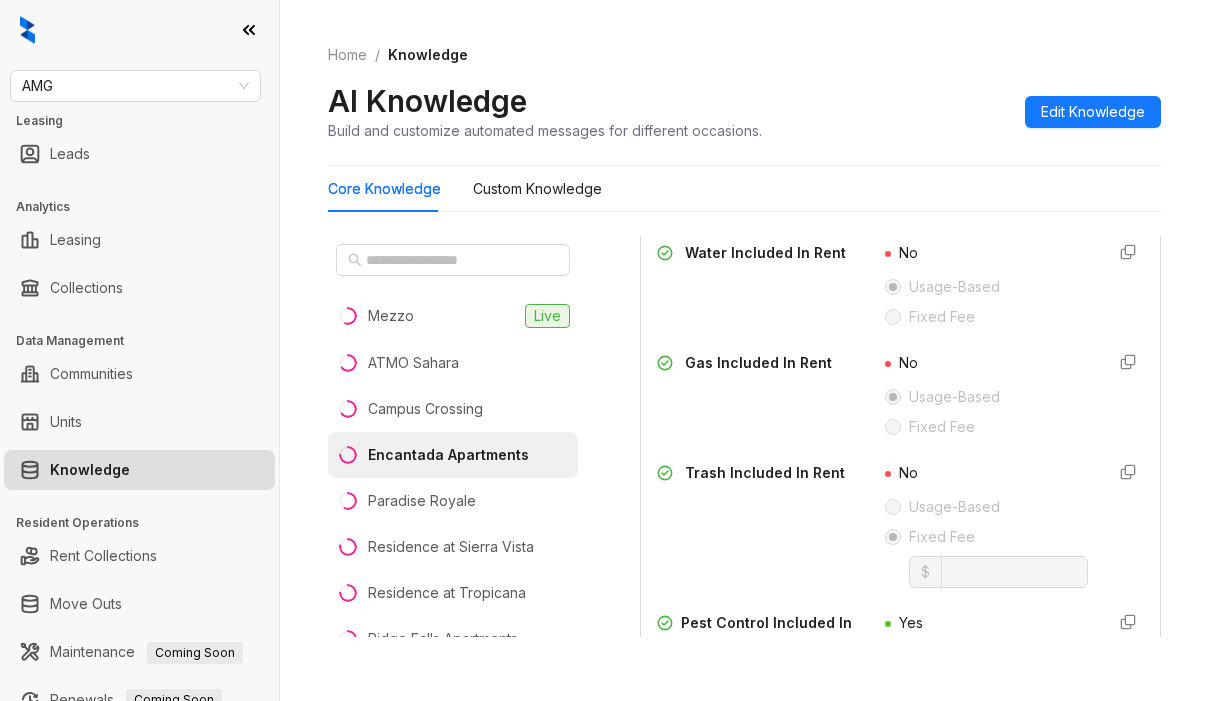 scroll, scrollTop: 1900, scrollLeft: 0, axis: vertical 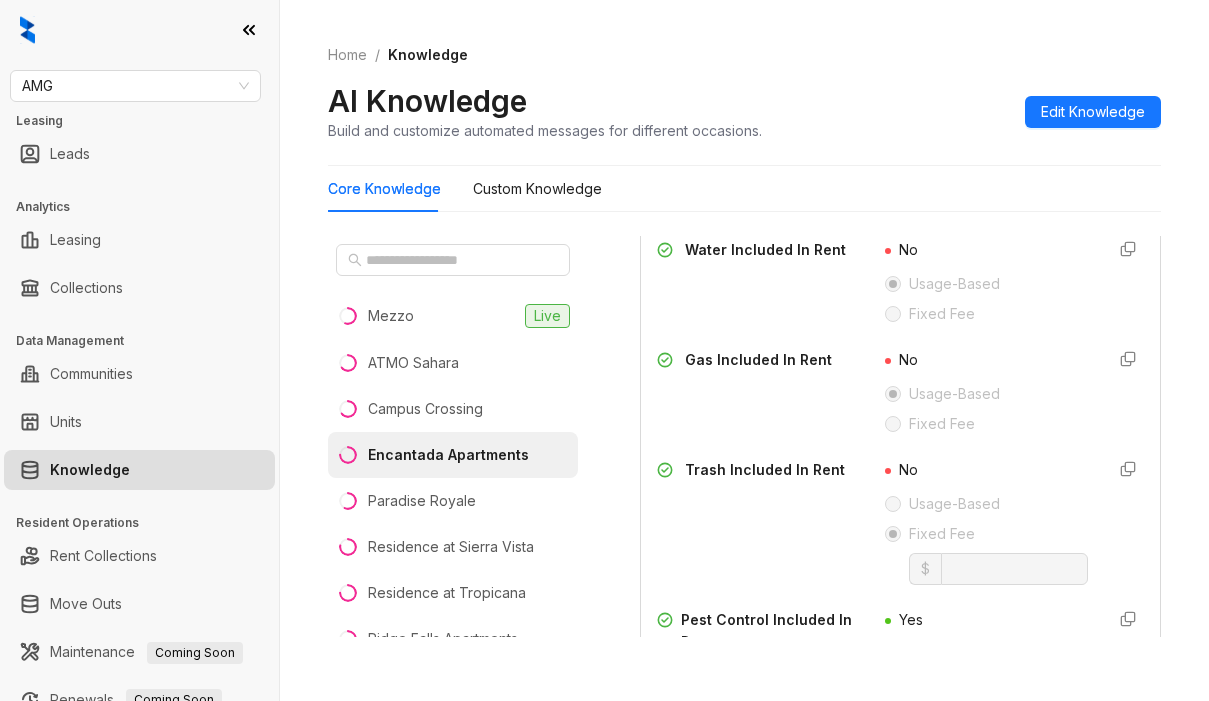 click on "Trash Included In Rent" at bounding box center (759, 522) 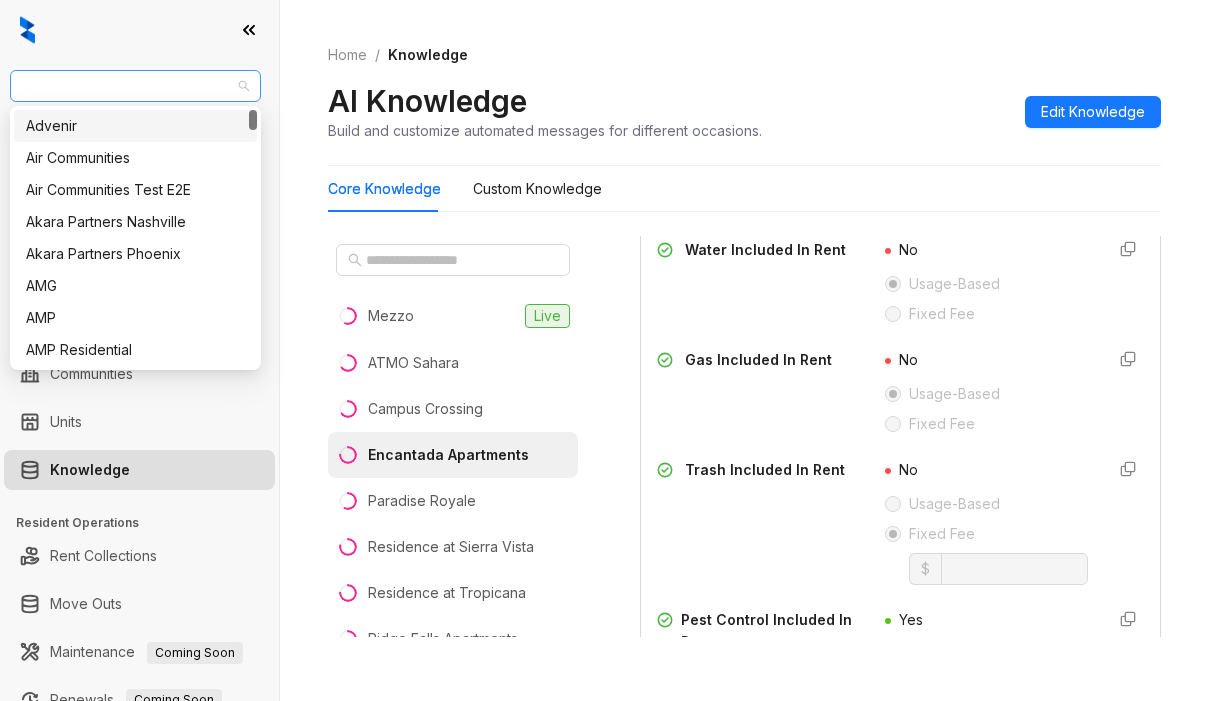 click on "AMG" at bounding box center [135, 86] 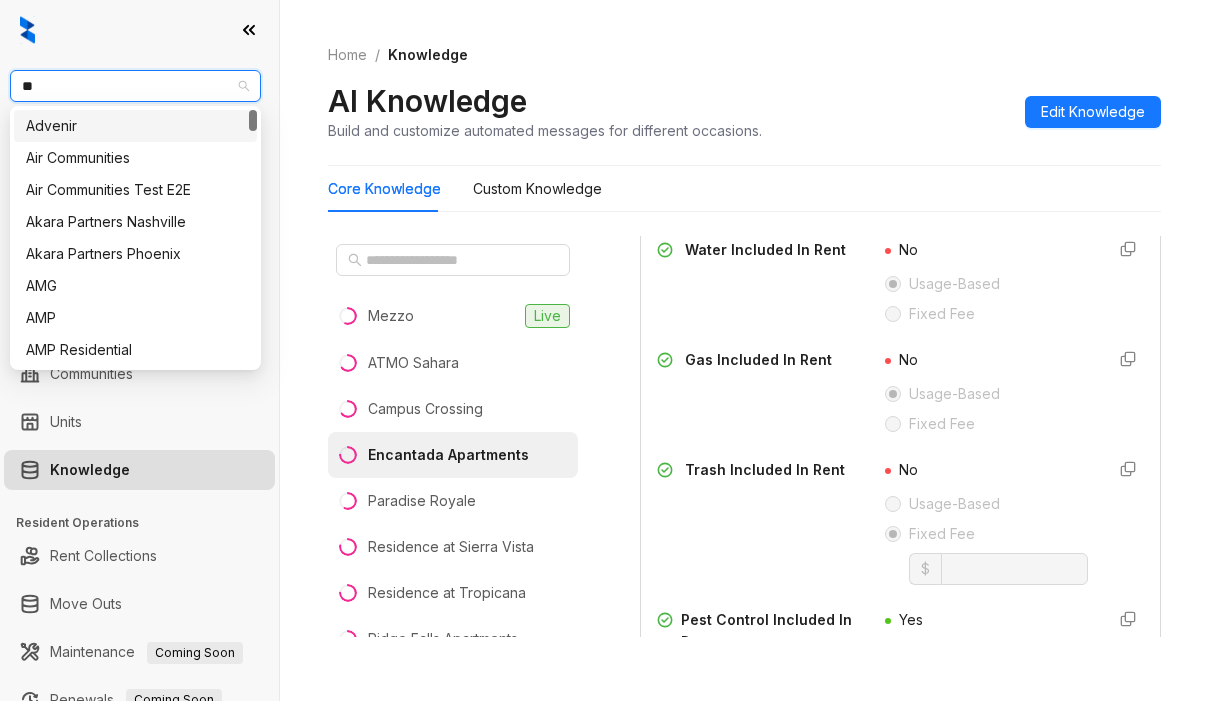 type on "***" 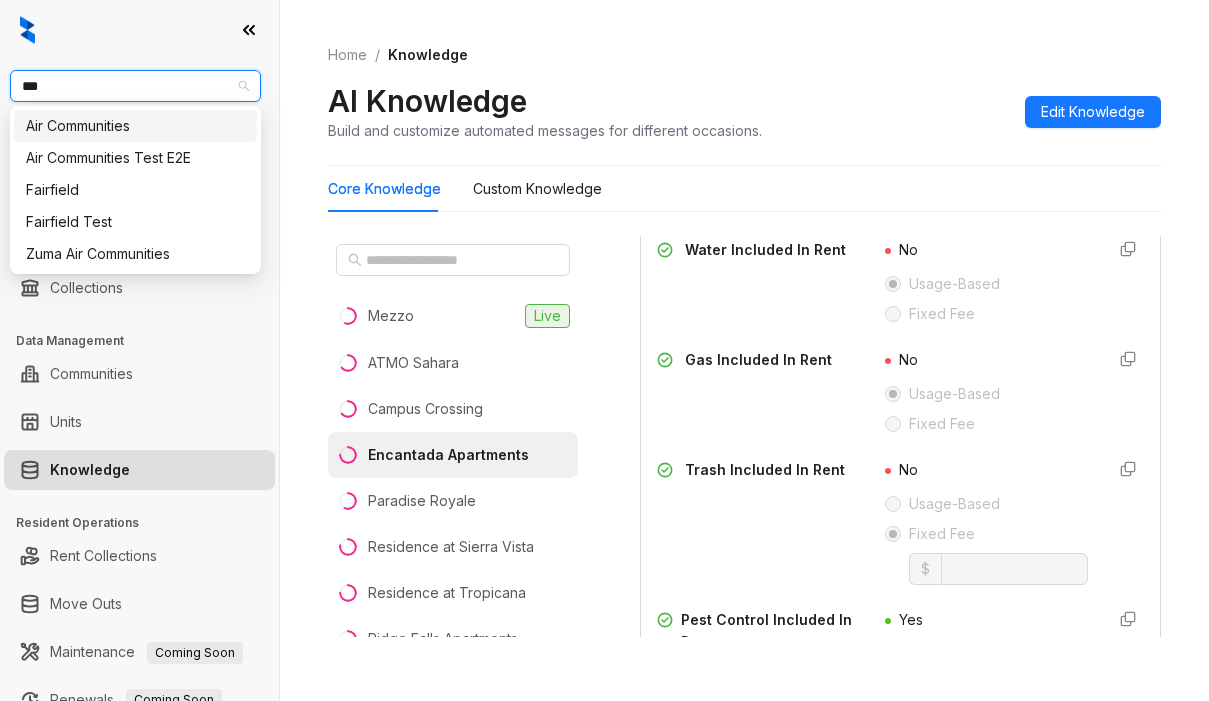 click on "Air Communities" at bounding box center [135, 126] 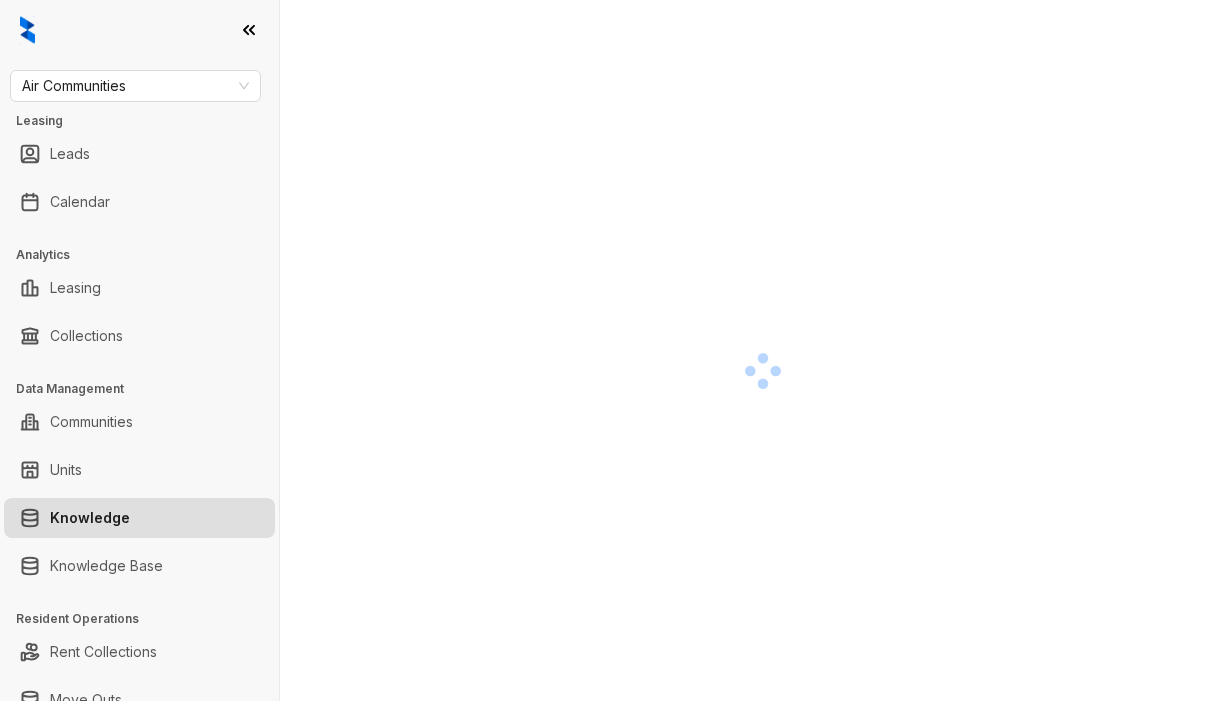 scroll, scrollTop: 0, scrollLeft: 0, axis: both 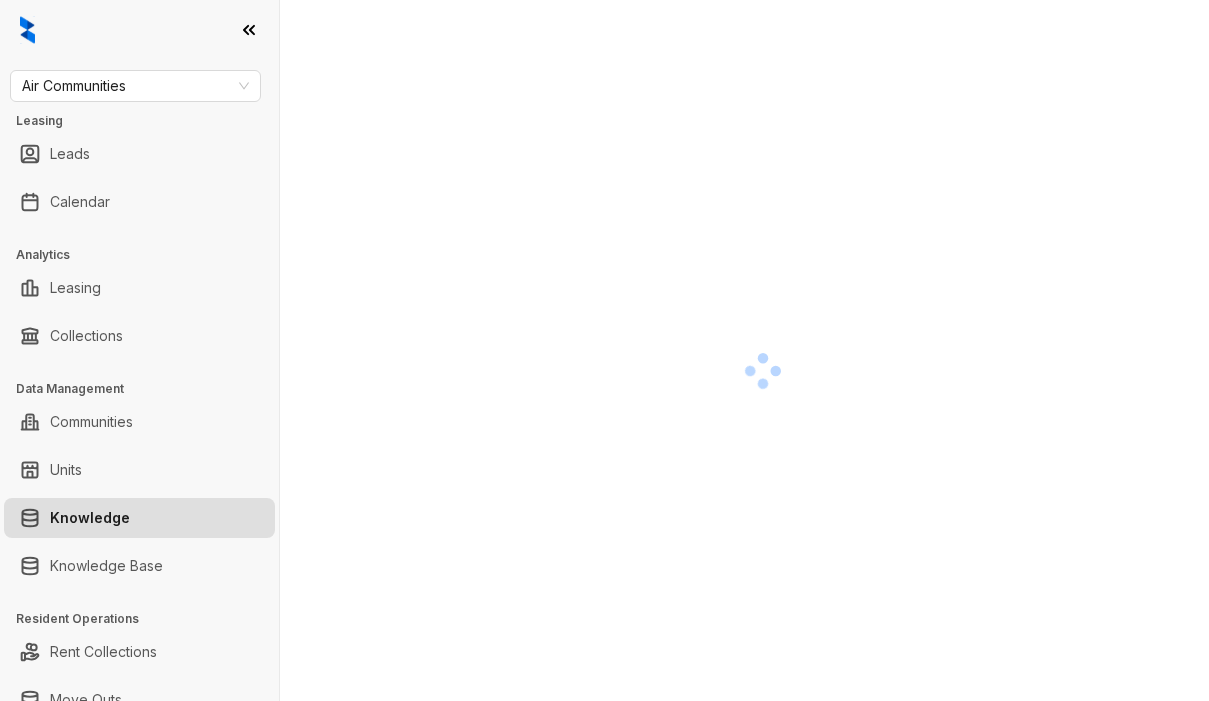 click at bounding box center [762, 370] 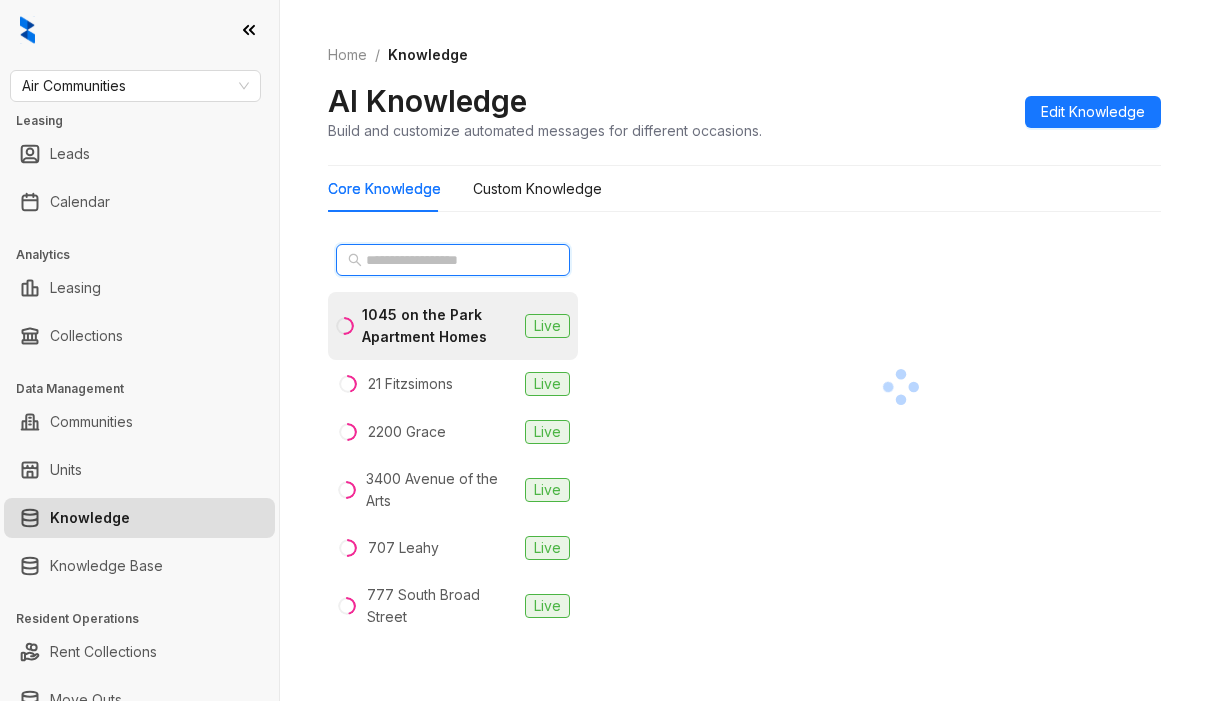 click at bounding box center [454, 260] 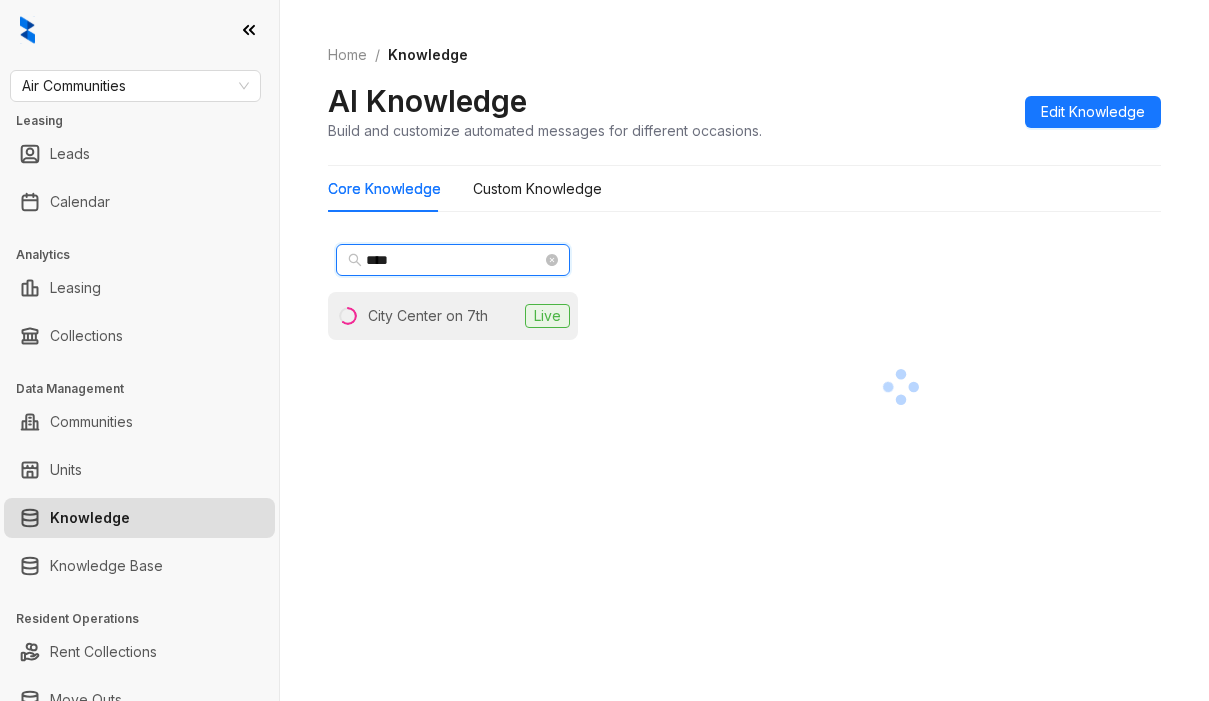 type on "****" 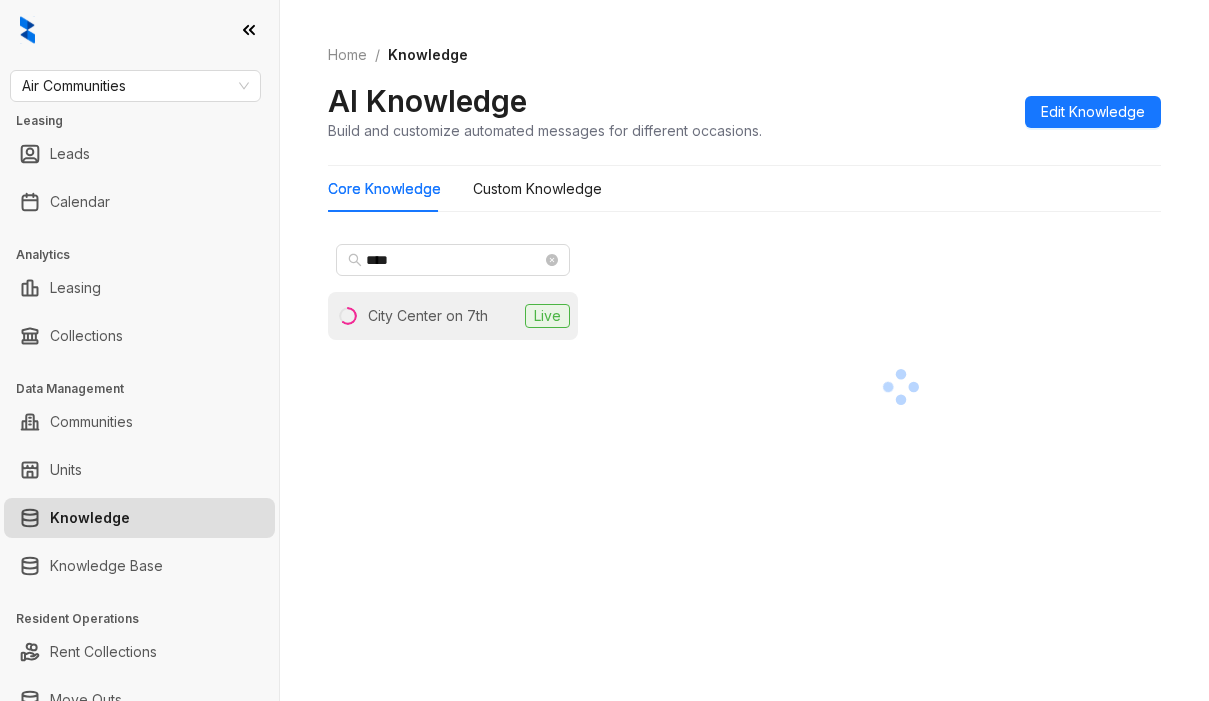 click on "City Center on 7th Live" at bounding box center (453, 316) 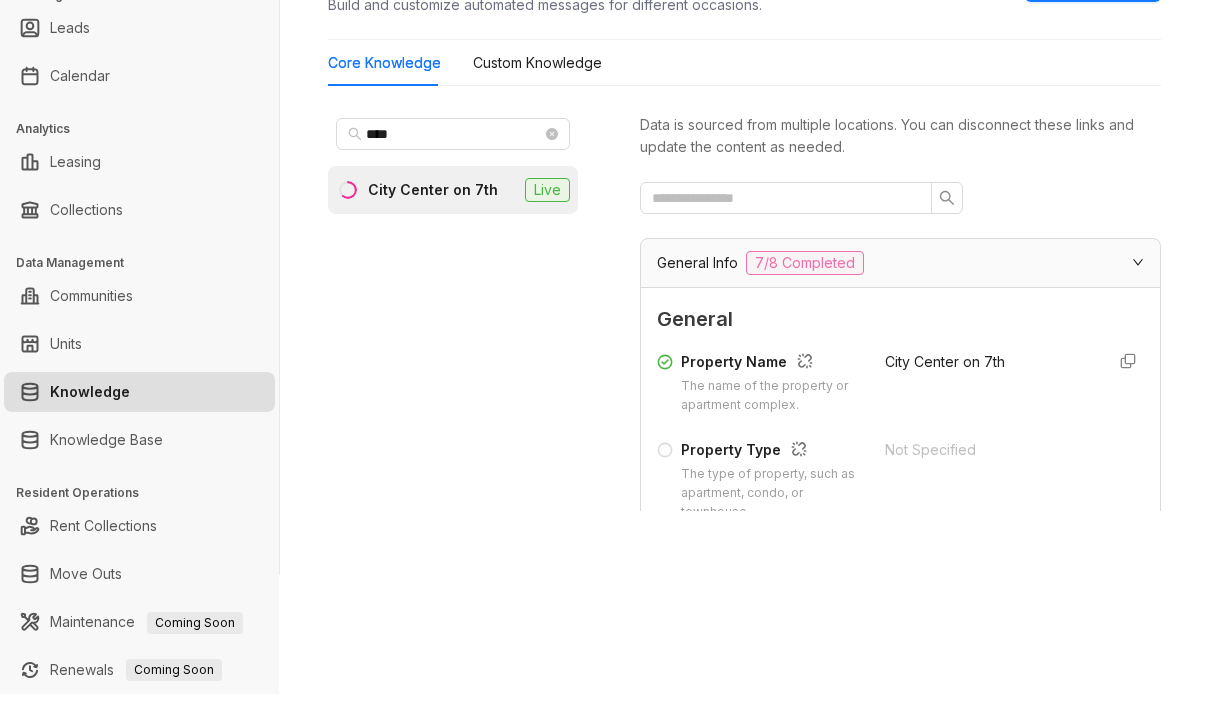 scroll, scrollTop: 0, scrollLeft: 0, axis: both 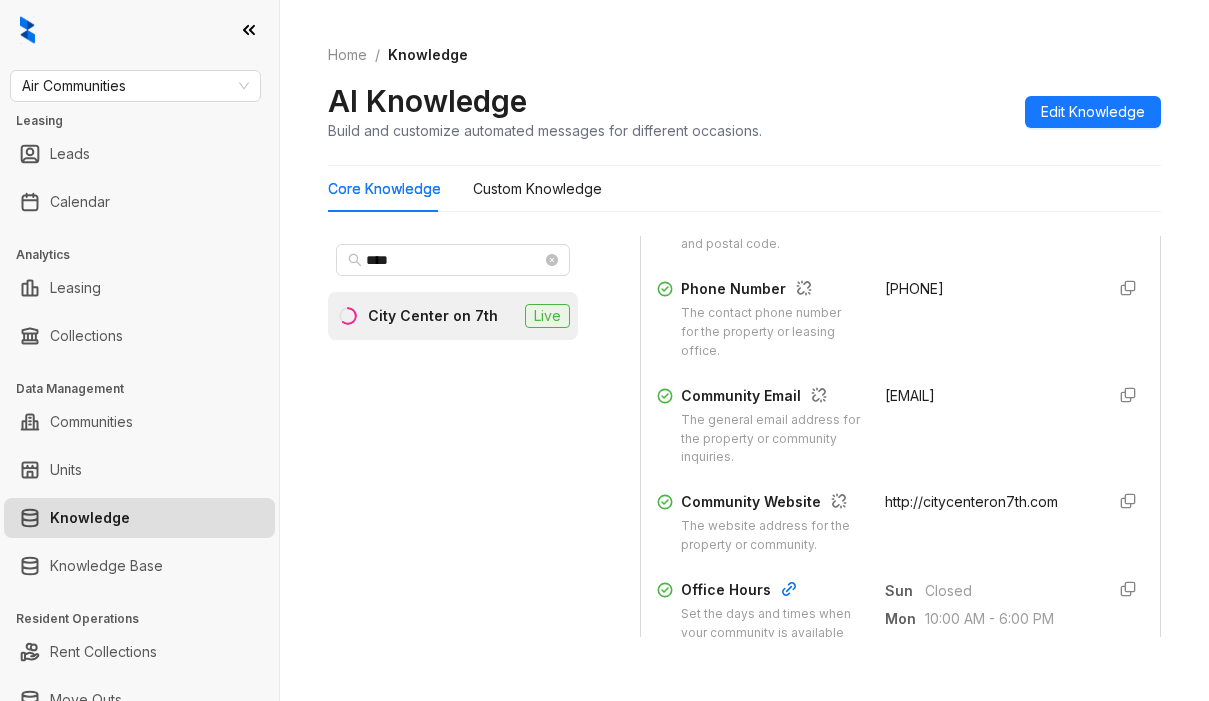 drag, startPoint x: 858, startPoint y: 287, endPoint x: 945, endPoint y: 288, distance: 87.005745 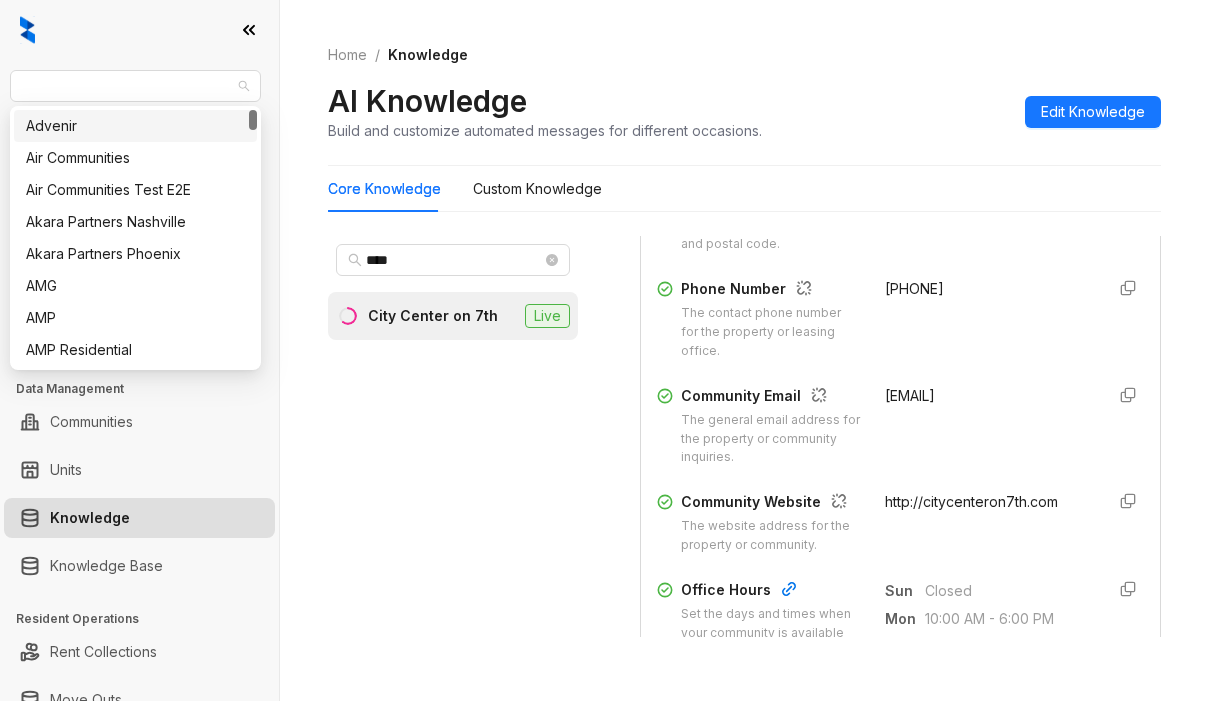 drag, startPoint x: 164, startPoint y: 81, endPoint x: -18, endPoint y: 75, distance: 182.09888 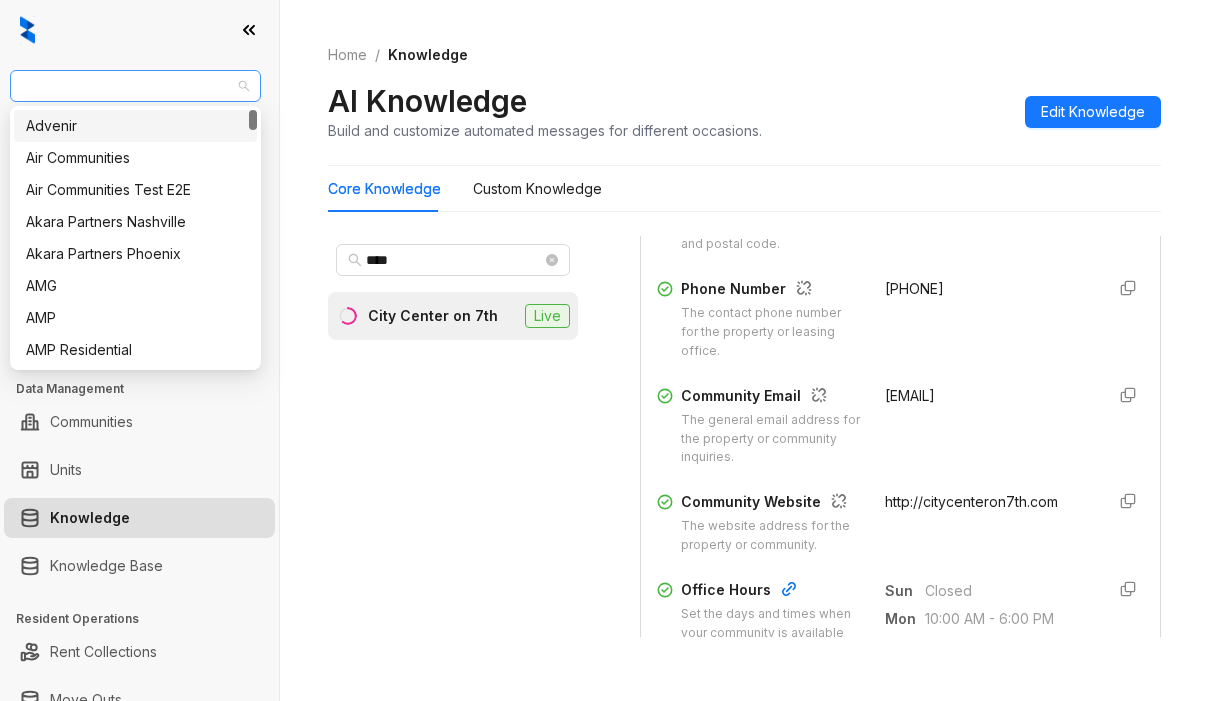 click on "Air Communities" at bounding box center (135, 86) 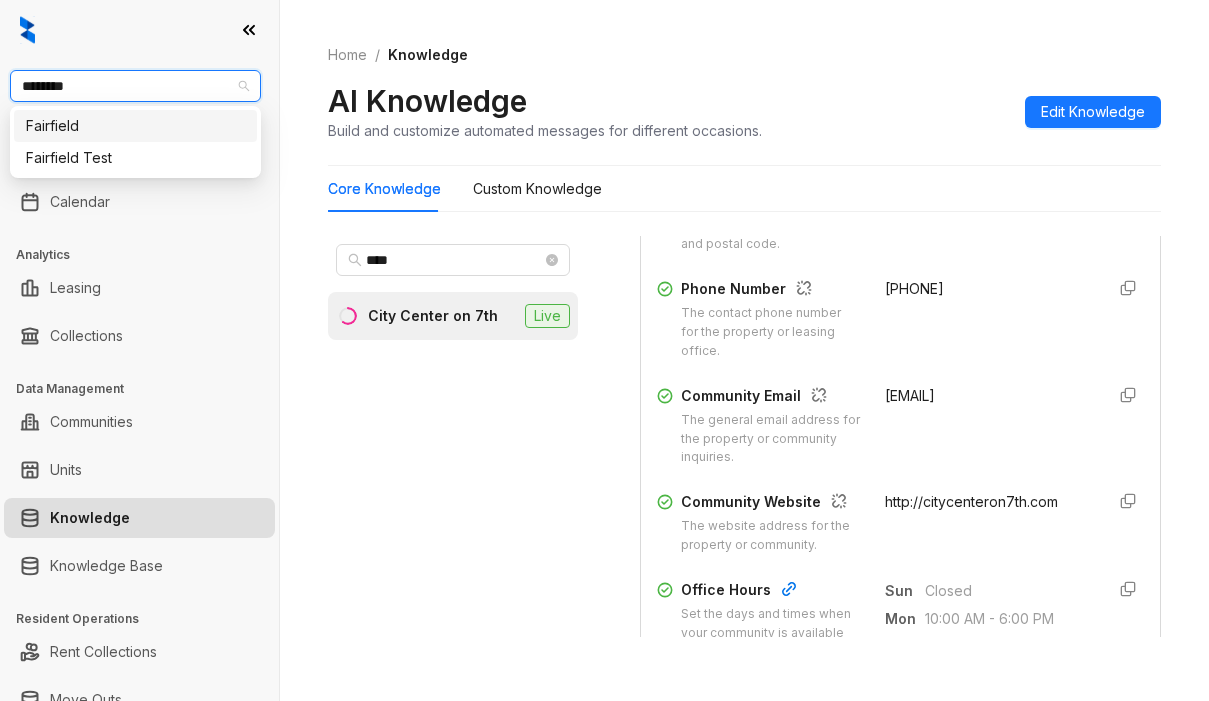 type on "*********" 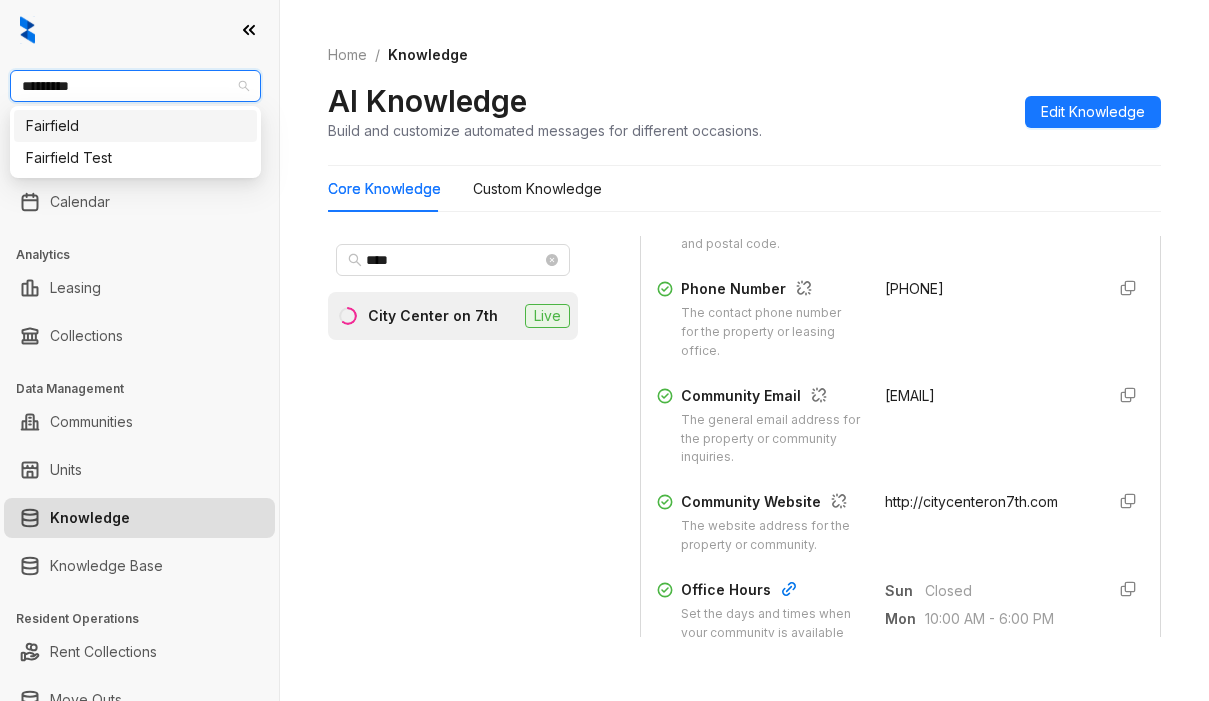 click on "Fairfield" at bounding box center (135, 126) 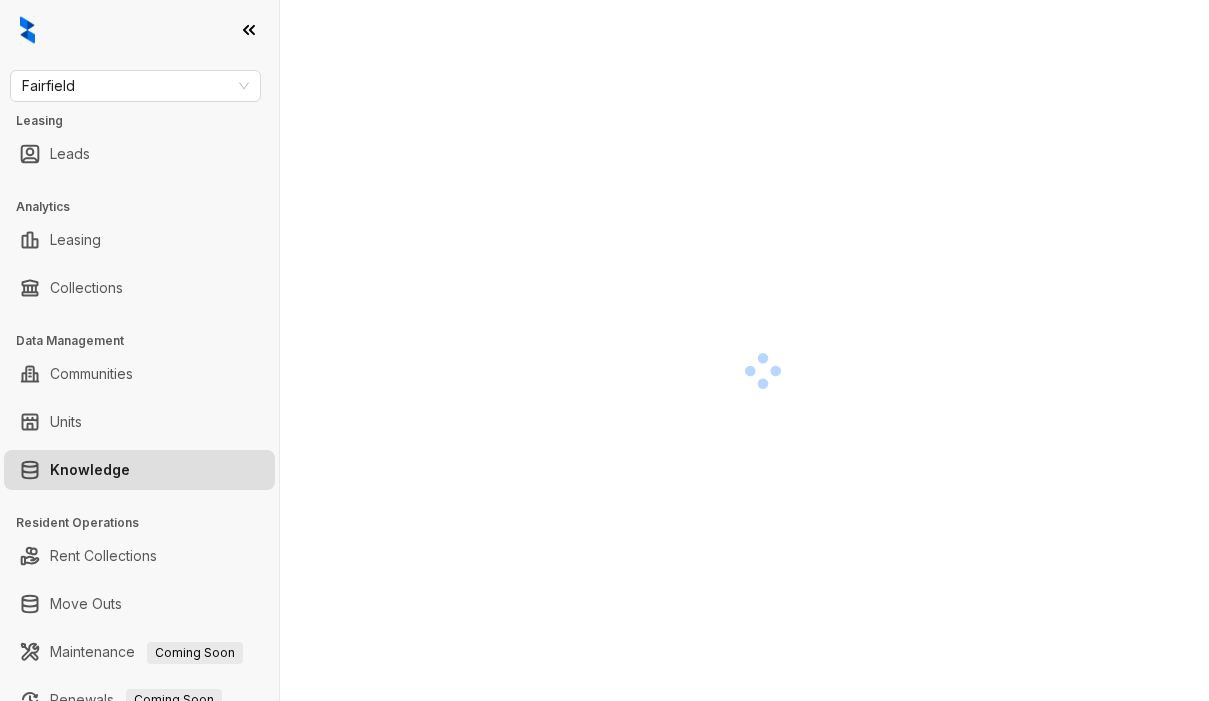 scroll, scrollTop: 0, scrollLeft: 0, axis: both 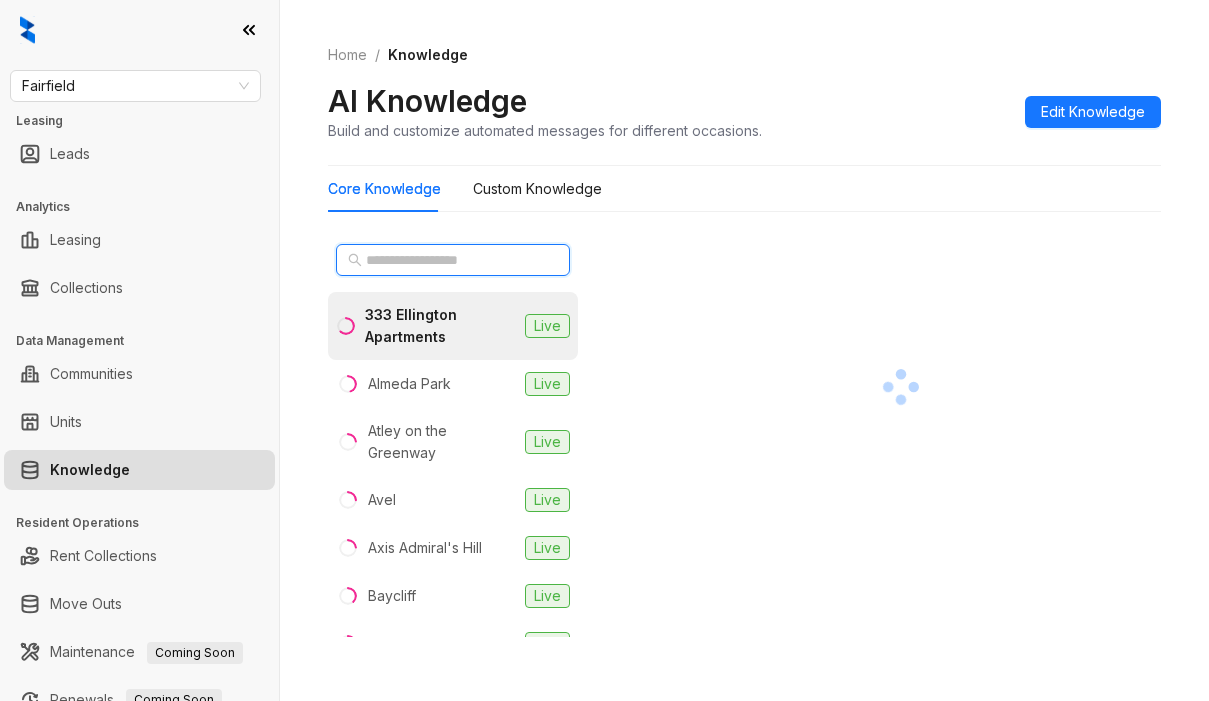 click at bounding box center [454, 260] 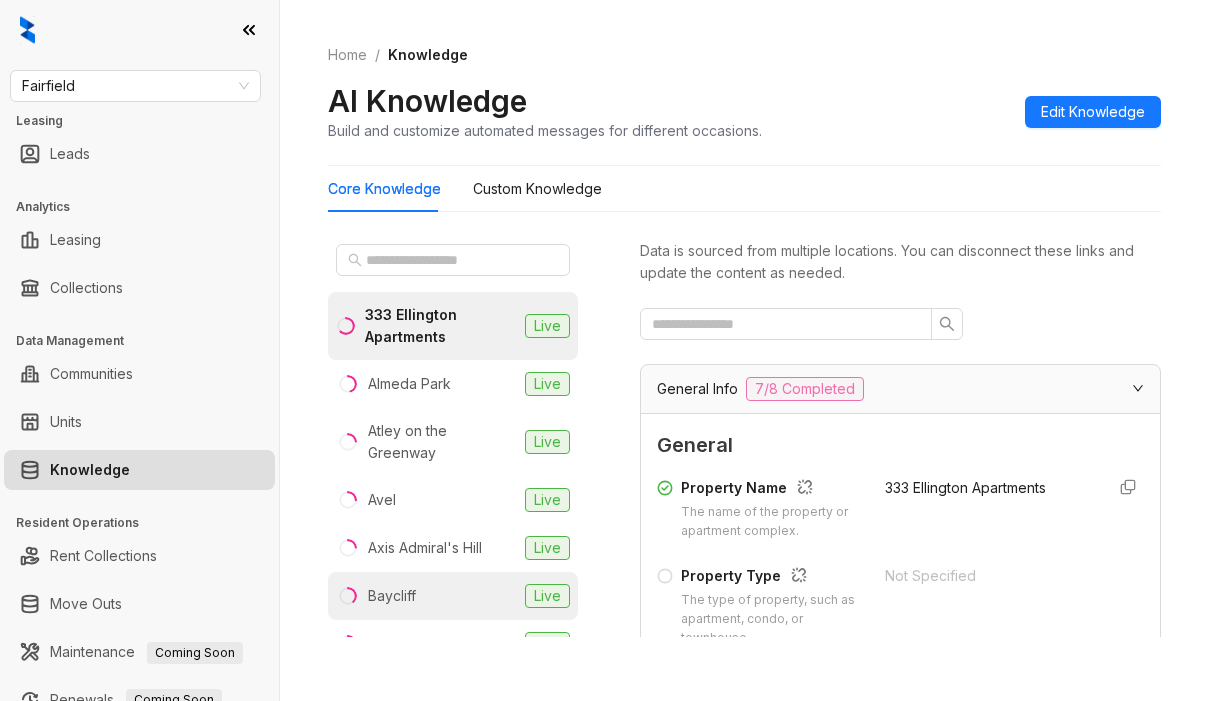click on "Baycliff" at bounding box center [392, 596] 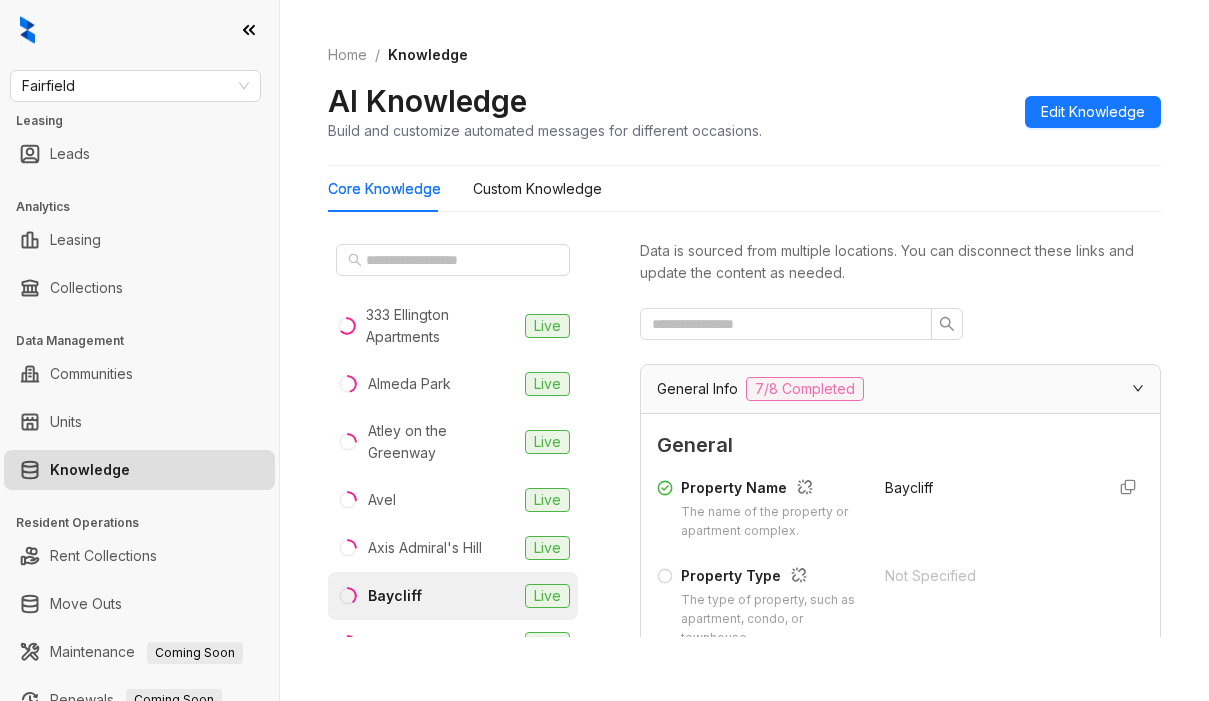 click on "333 Ellington Apartments Live Almeda Park Live Atley on the Greenway Live Avel Live Axis Admiral's Hill Live Baycliff Live Belmont Live Chroma Apartment Homes Live Coasterra Apartments Live Fallbrook Ranch Live Forest Creek Live Fountains at Tidwell Live Hilltop Commons Live Hollow Creek Live Inwood Station Live Jada Legacy Central Live Jayden Apartments Live Lakeside Vista Live Norte Town Lake Apartments Live Opal Legacy Central Live Park Village Live Rivair Apartment Homes Live Riverstone Live Rock Peak on Sunset Apartments Live Sterling Green Village & Sheldon Ranch Apartments Live Terrena Live The Belhaven Apartments Live The Bradley Braddock Road Station Live The District at Scottsdale Live The Montgomery Live The Quill Live The Slate at Andover Live The Sorento Live Tidwell Estates Live Treo Apartments Live Turnleaf Live Verge Live Vero Apartments Live Vita Apartment Homes Live 735 St. Clair Apex Apartments Bevel Apartments Fountains at Tidwell IDEA1 Leesburg I Leesburg II Magnolia Pointe Sheldon Ranch" at bounding box center [468, 445] 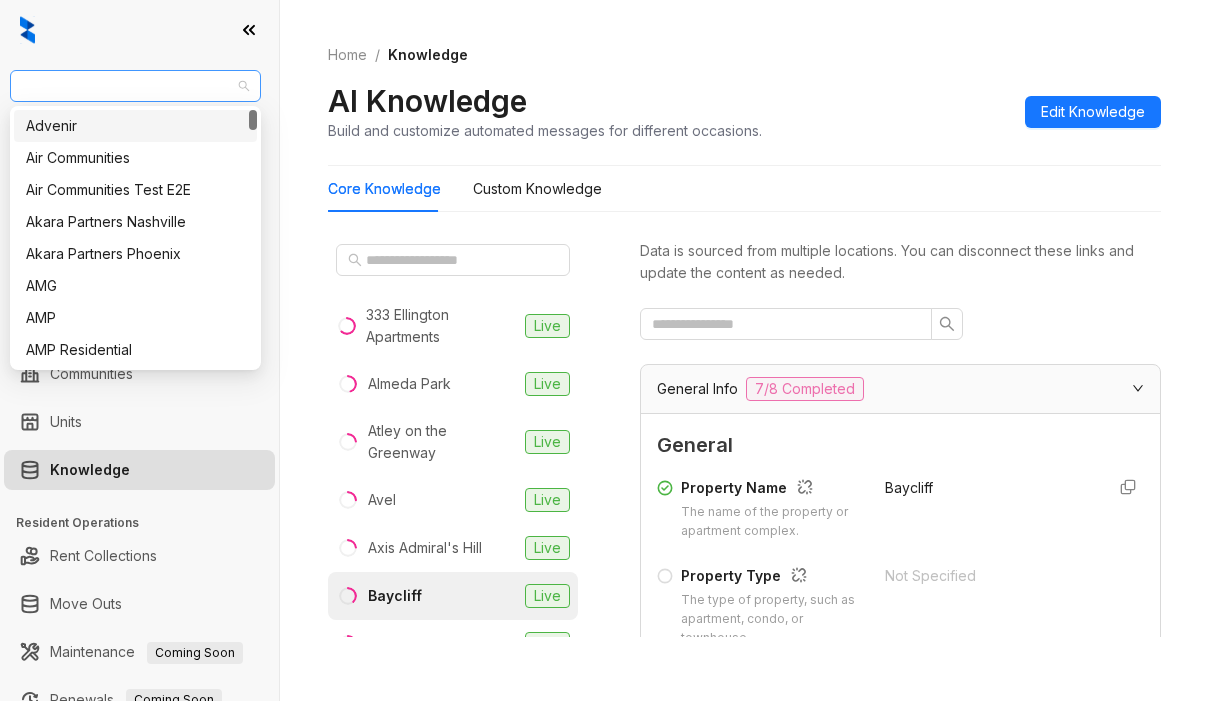 drag, startPoint x: 110, startPoint y: 83, endPoint x: 59, endPoint y: 75, distance: 51.62364 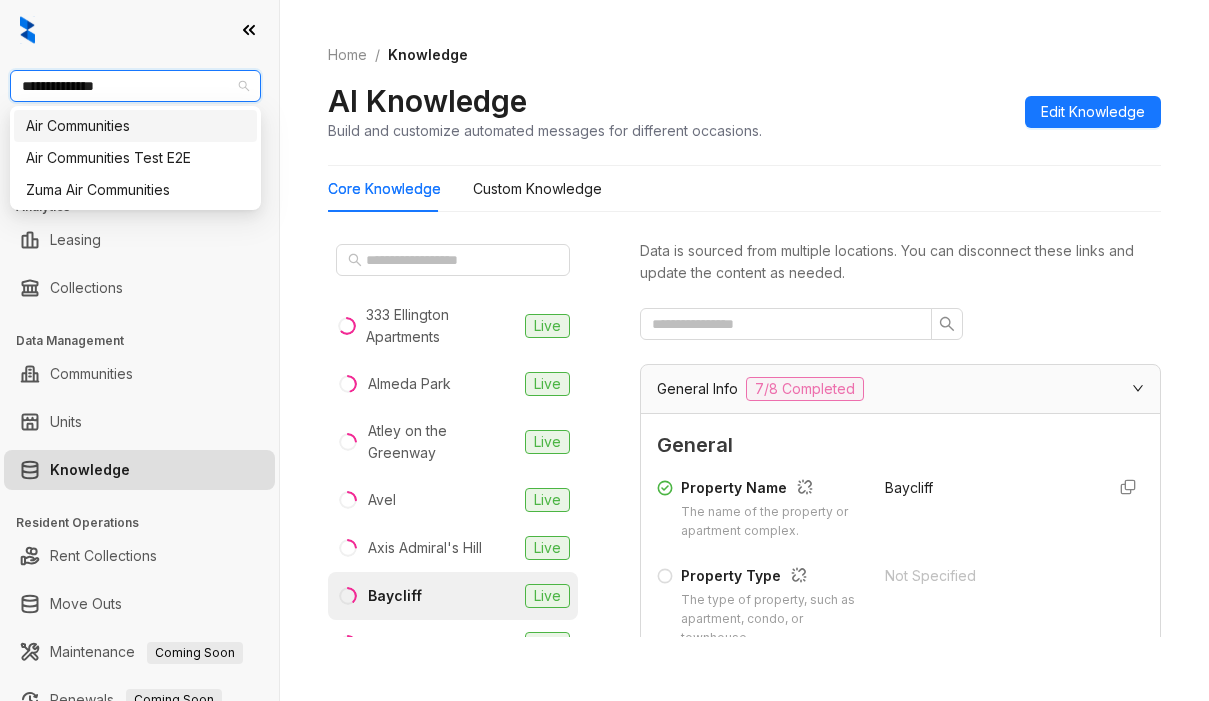 type on "**********" 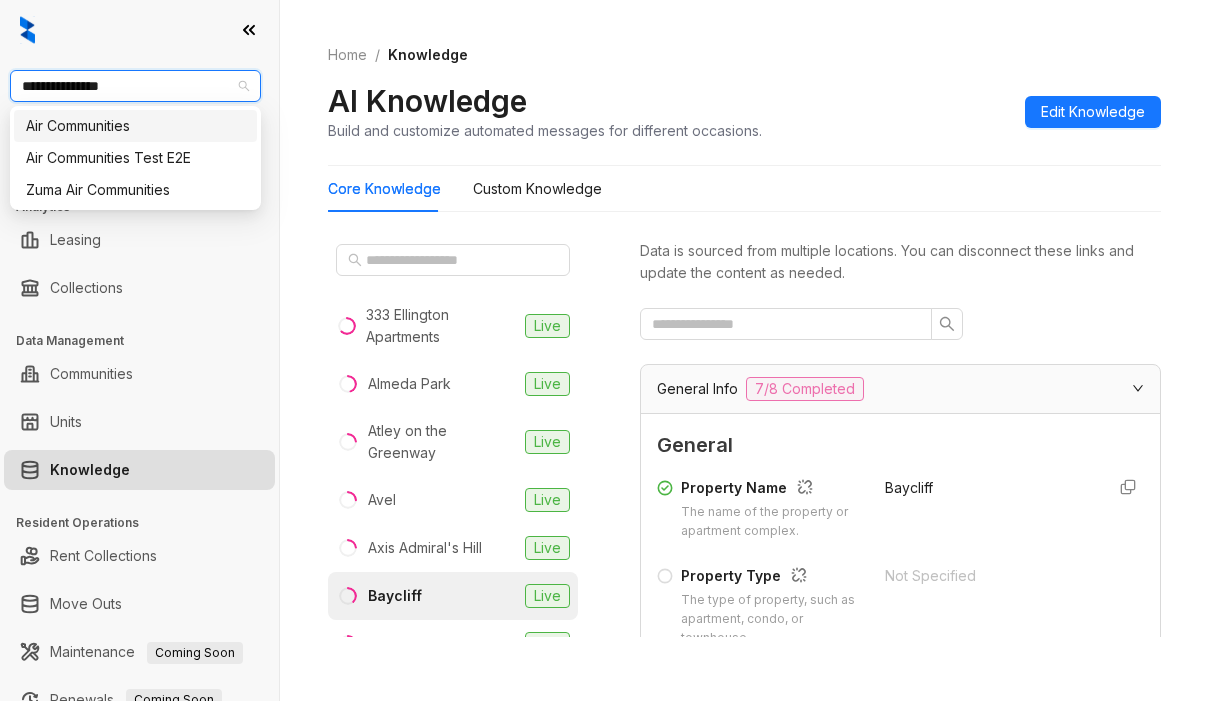click on "Air Communities" at bounding box center [135, 126] 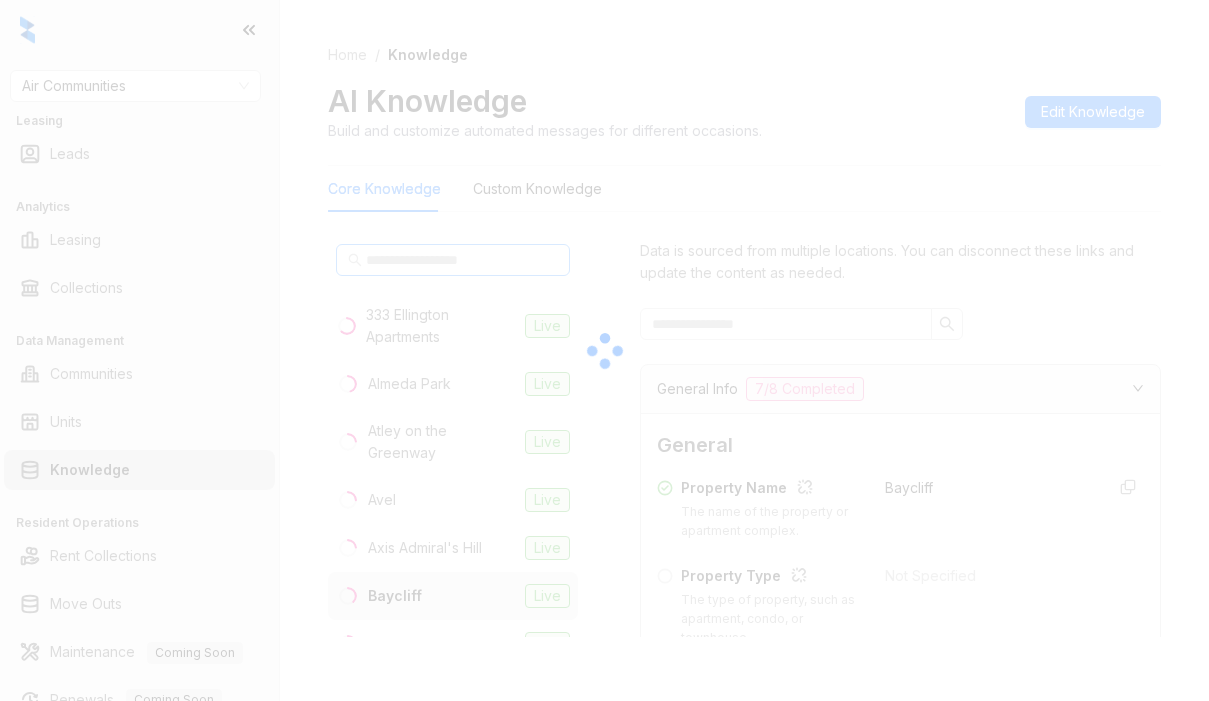 click at bounding box center (604, 350) 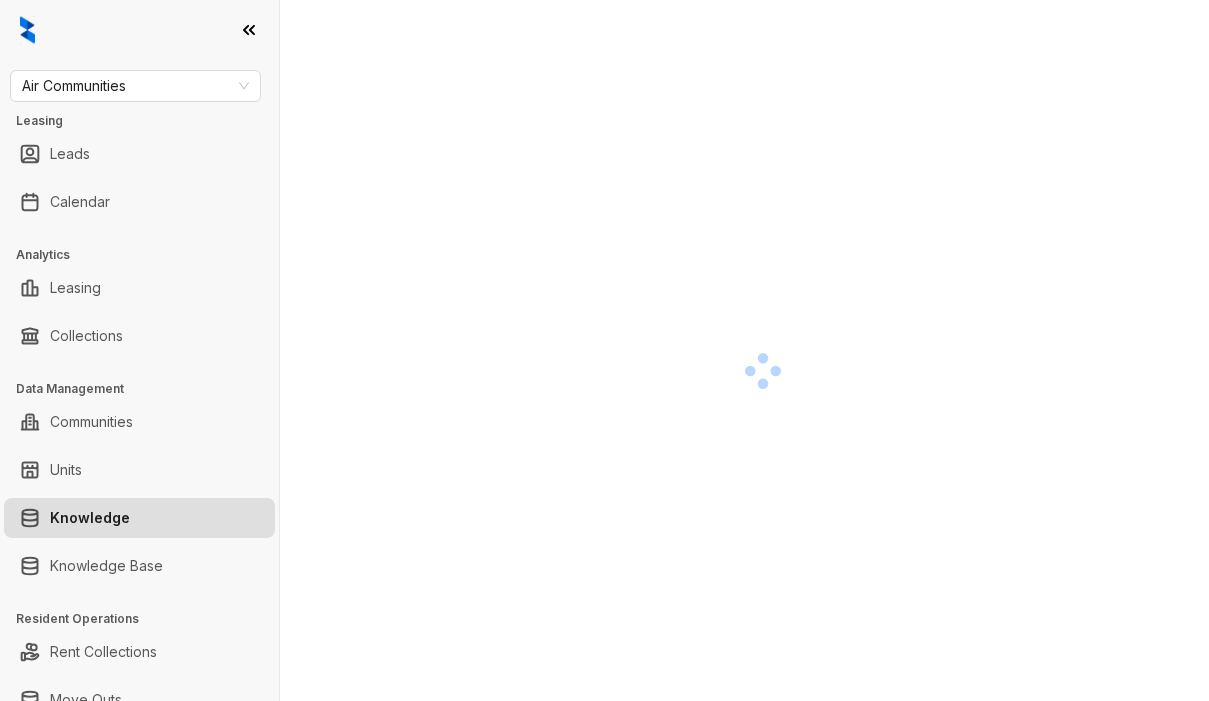 scroll, scrollTop: 0, scrollLeft: 0, axis: both 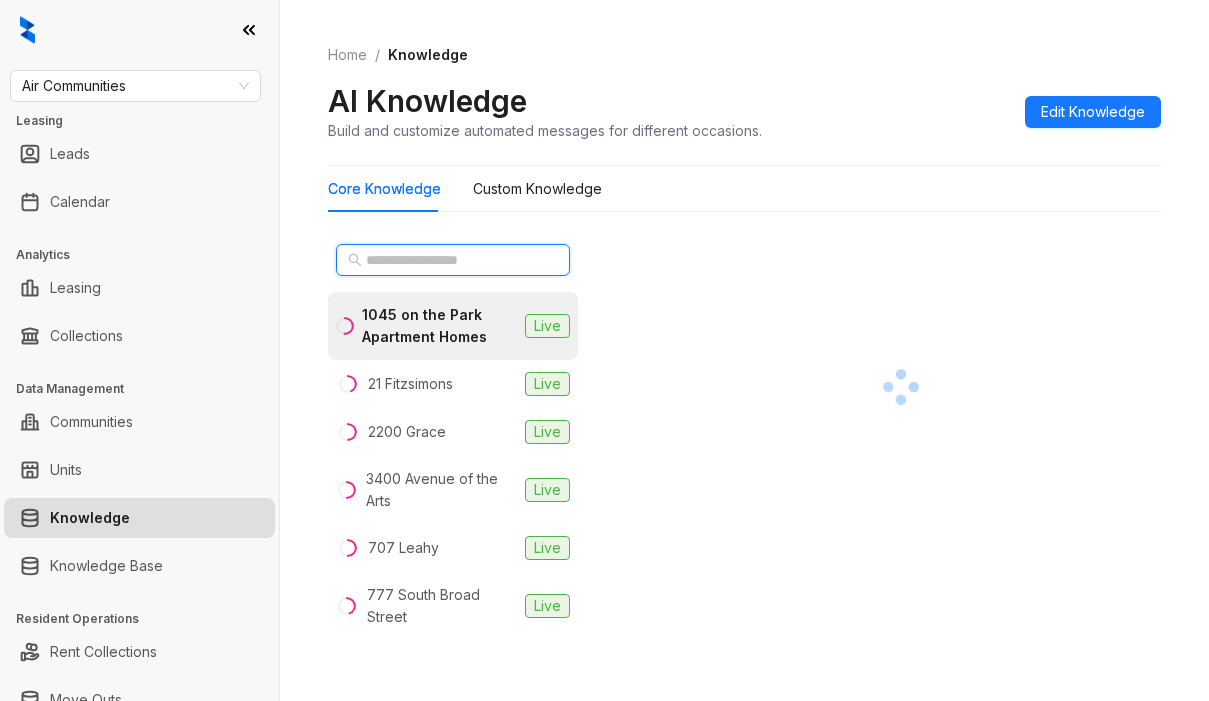 click at bounding box center (454, 260) 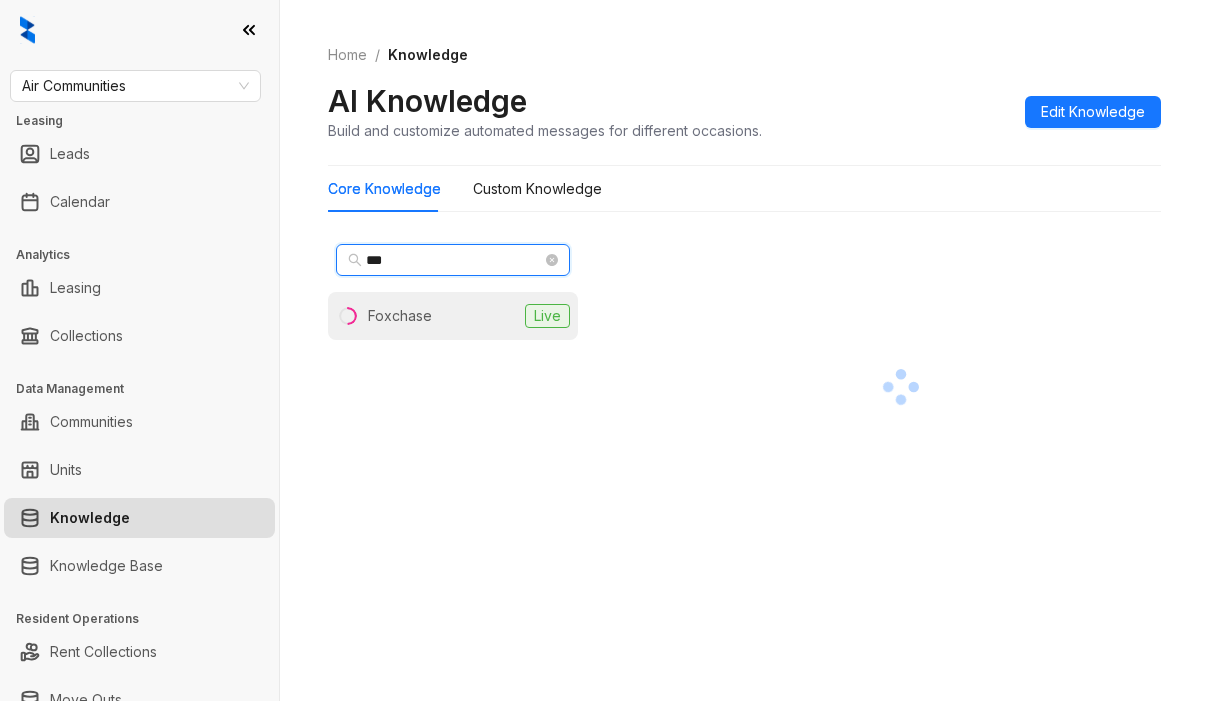 type on "***" 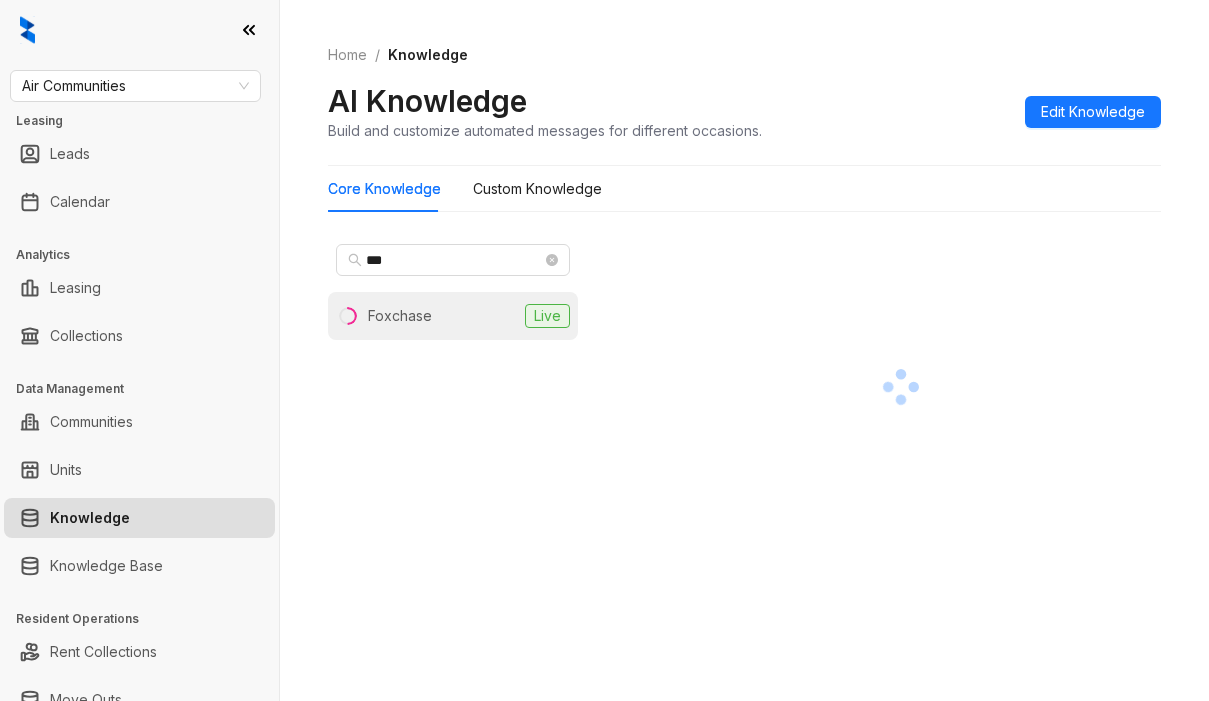 click on "Foxchase" at bounding box center (400, 316) 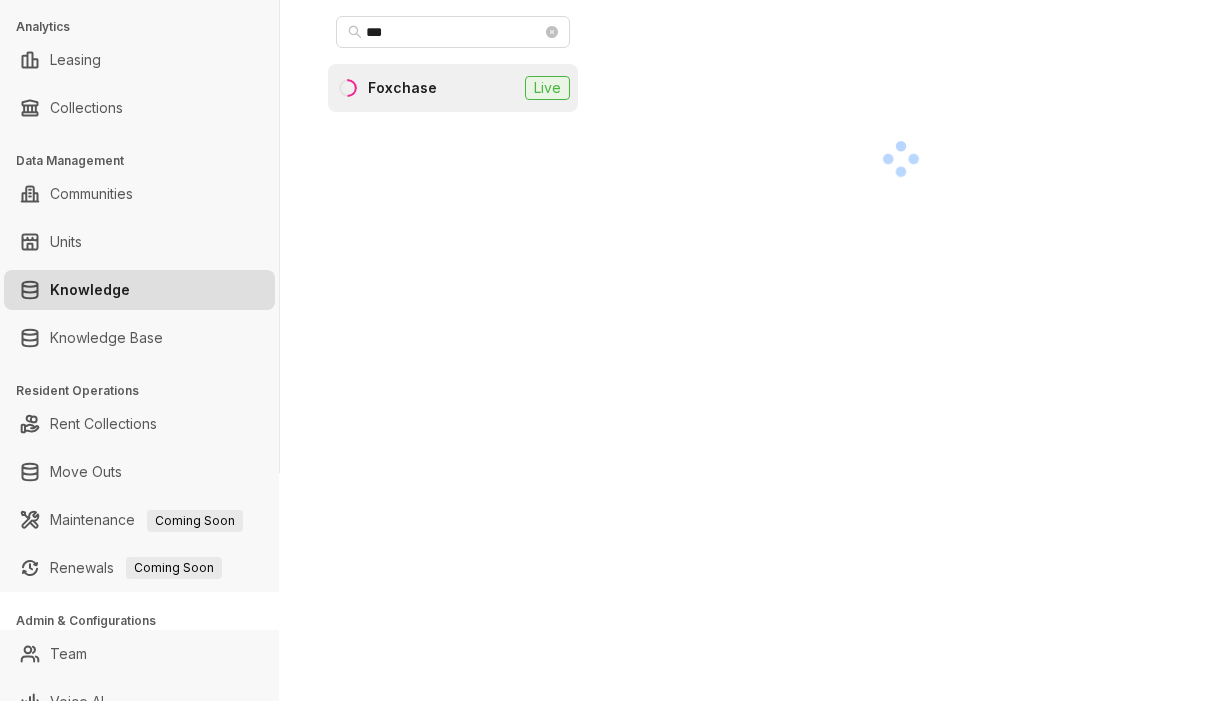 scroll, scrollTop: 253, scrollLeft: 0, axis: vertical 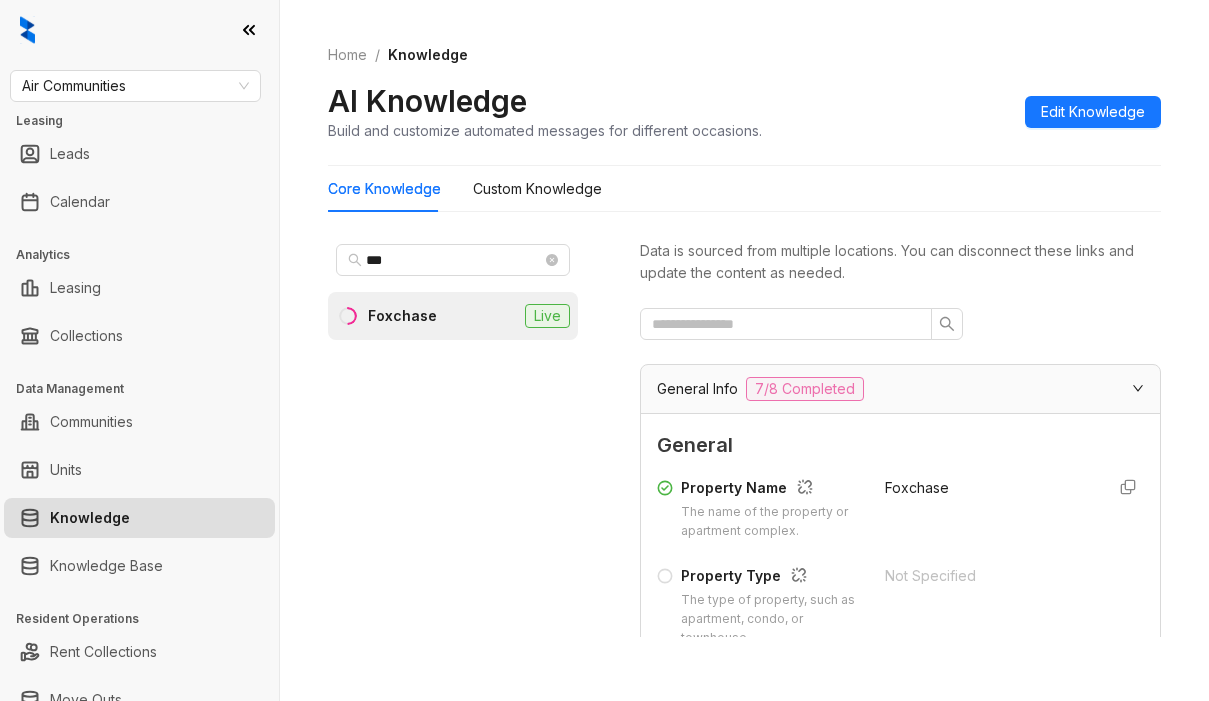 click on "Foxchase" at bounding box center [987, 509] 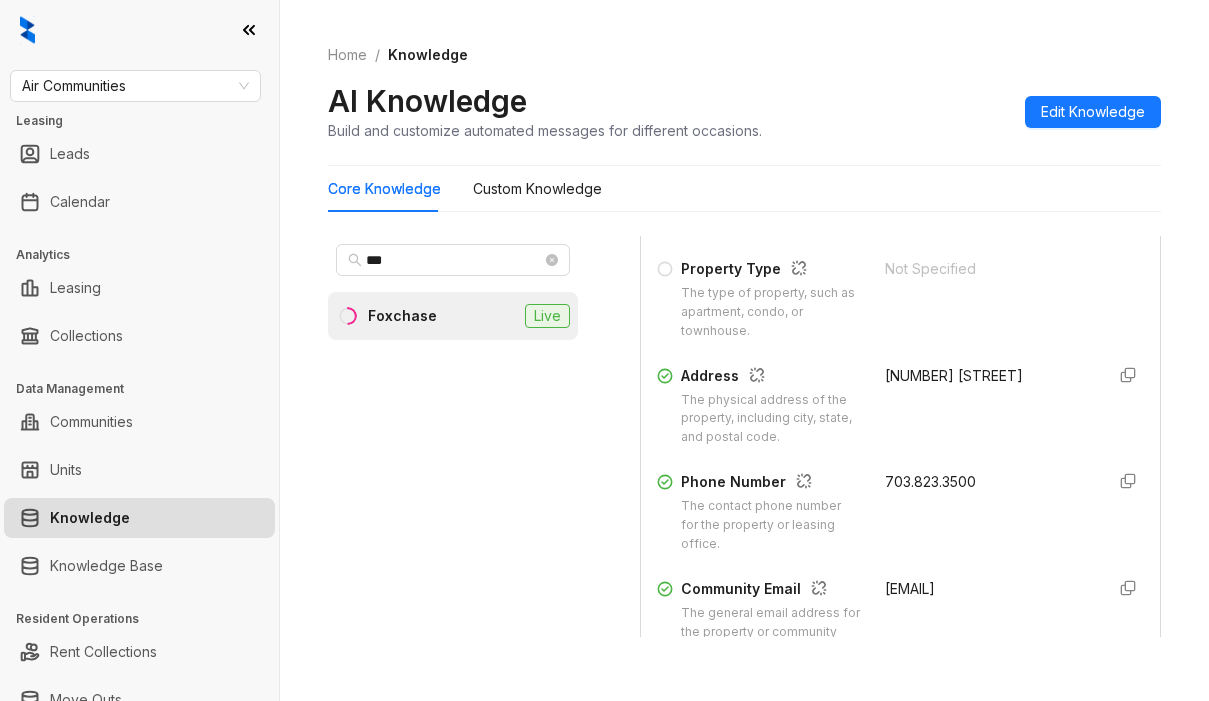scroll, scrollTop: 300, scrollLeft: 0, axis: vertical 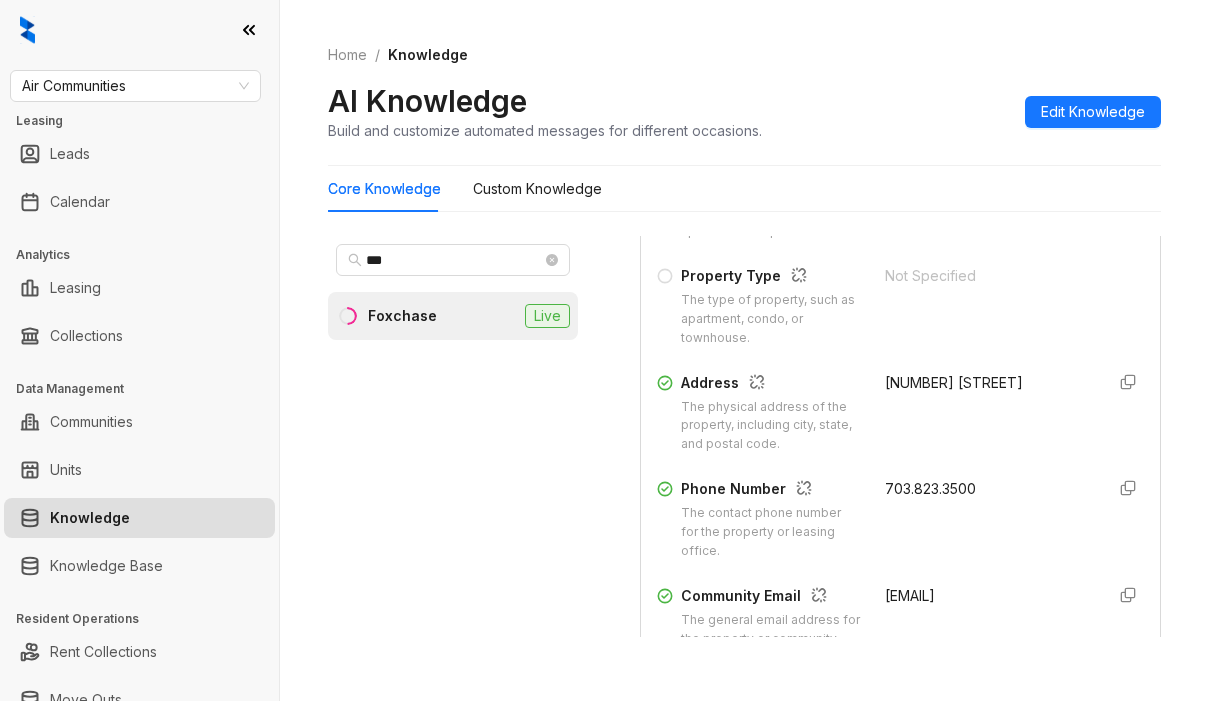 drag, startPoint x: 867, startPoint y: 379, endPoint x: 1026, endPoint y: 373, distance: 159.11317 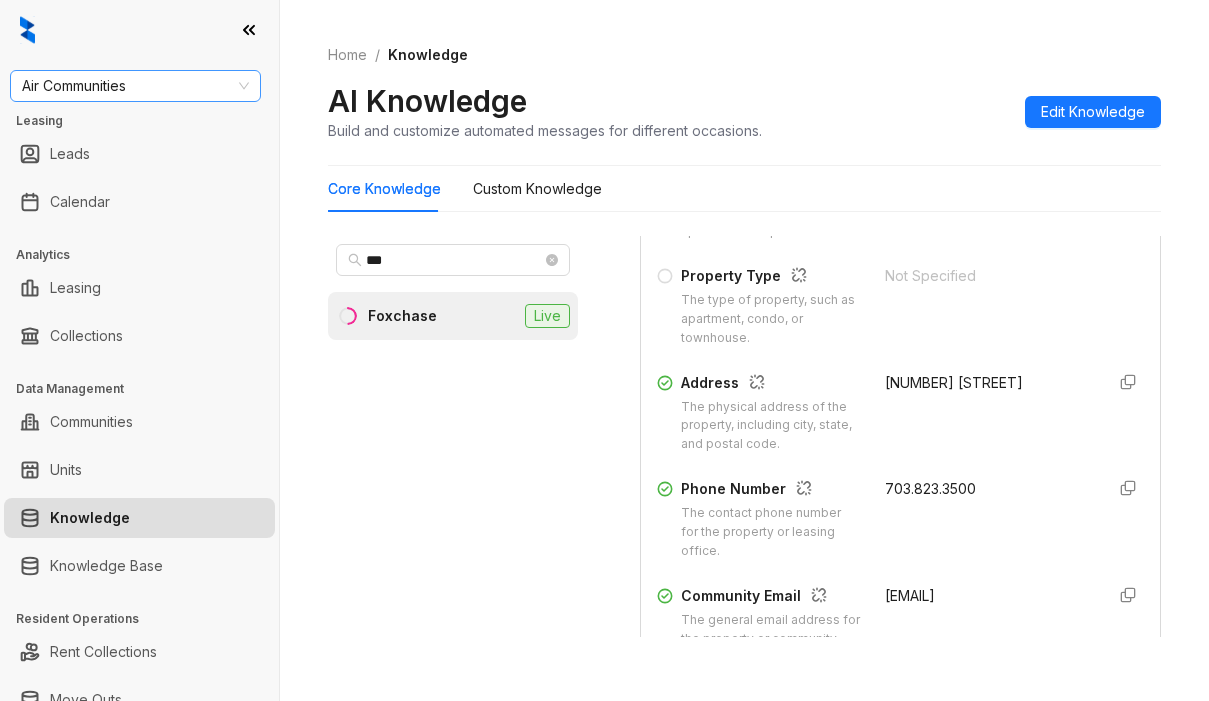 click on "Air Communities" at bounding box center (135, 86) 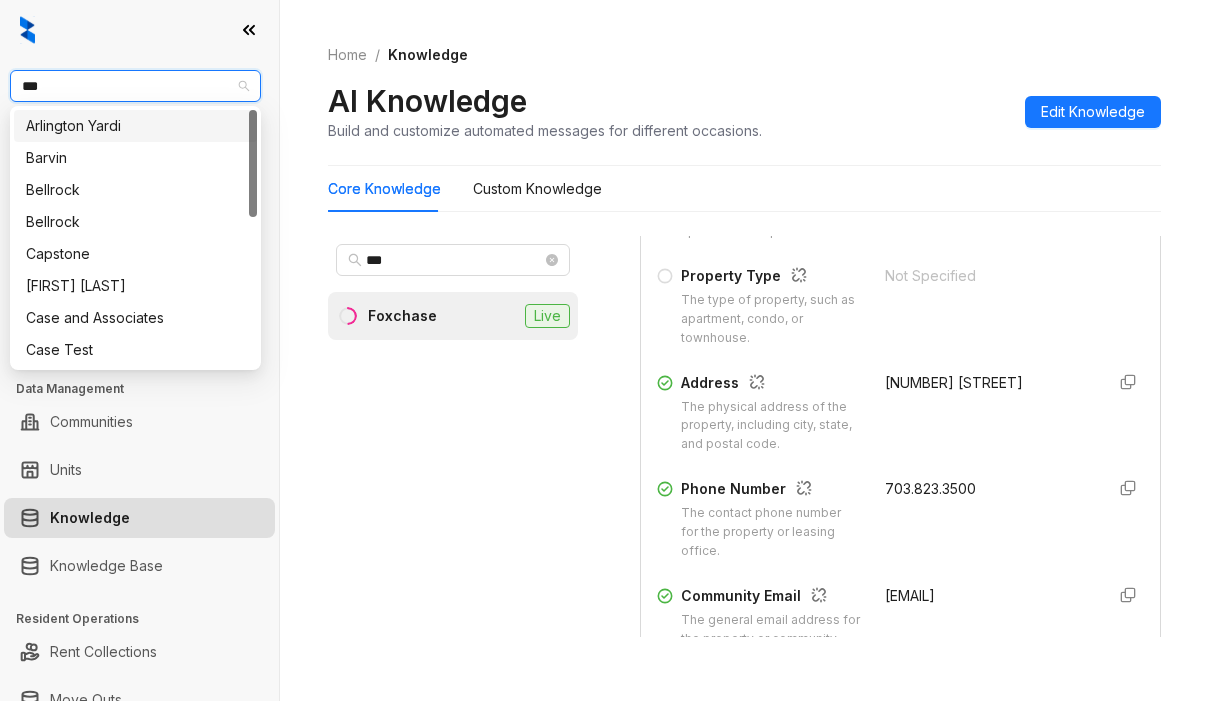 type on "****" 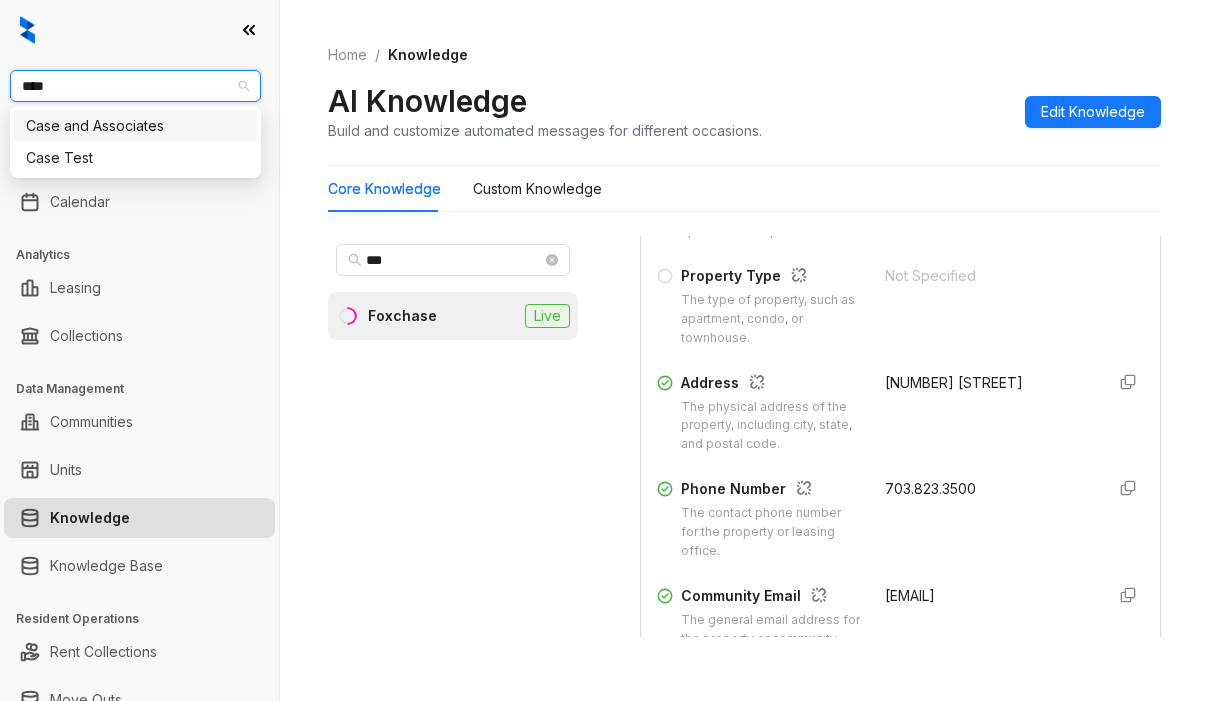 click on "Case and Associates" at bounding box center (135, 126) 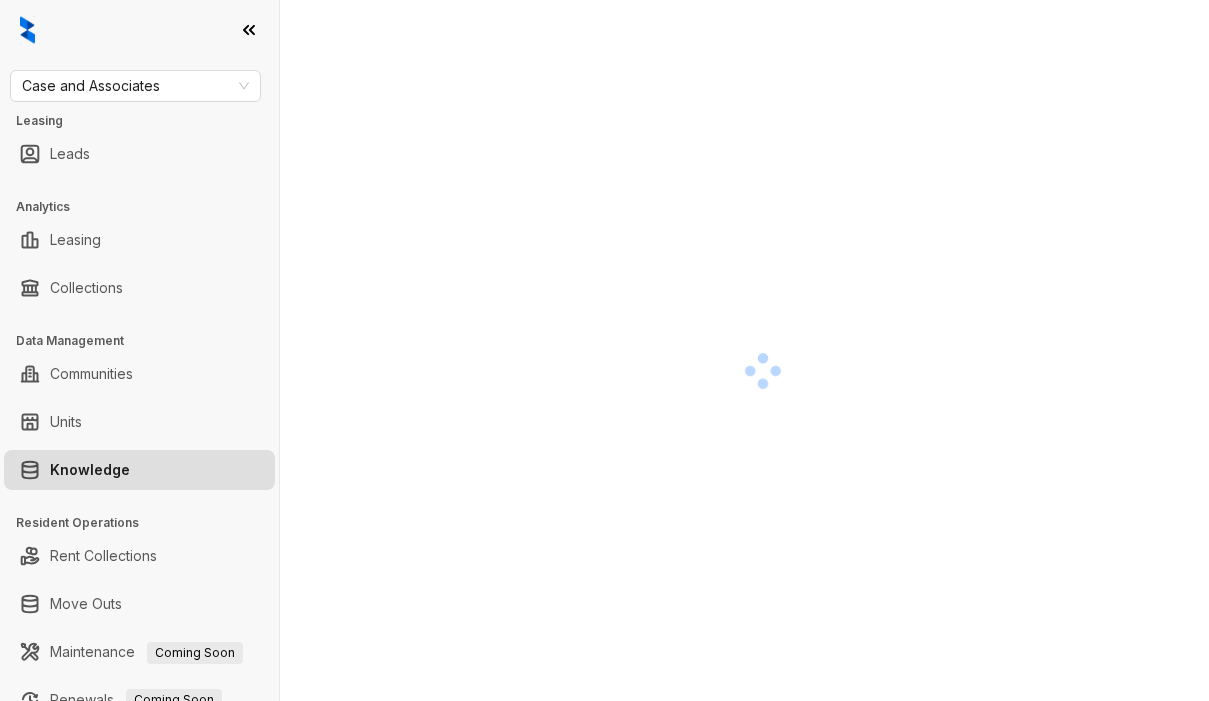 scroll, scrollTop: 0, scrollLeft: 0, axis: both 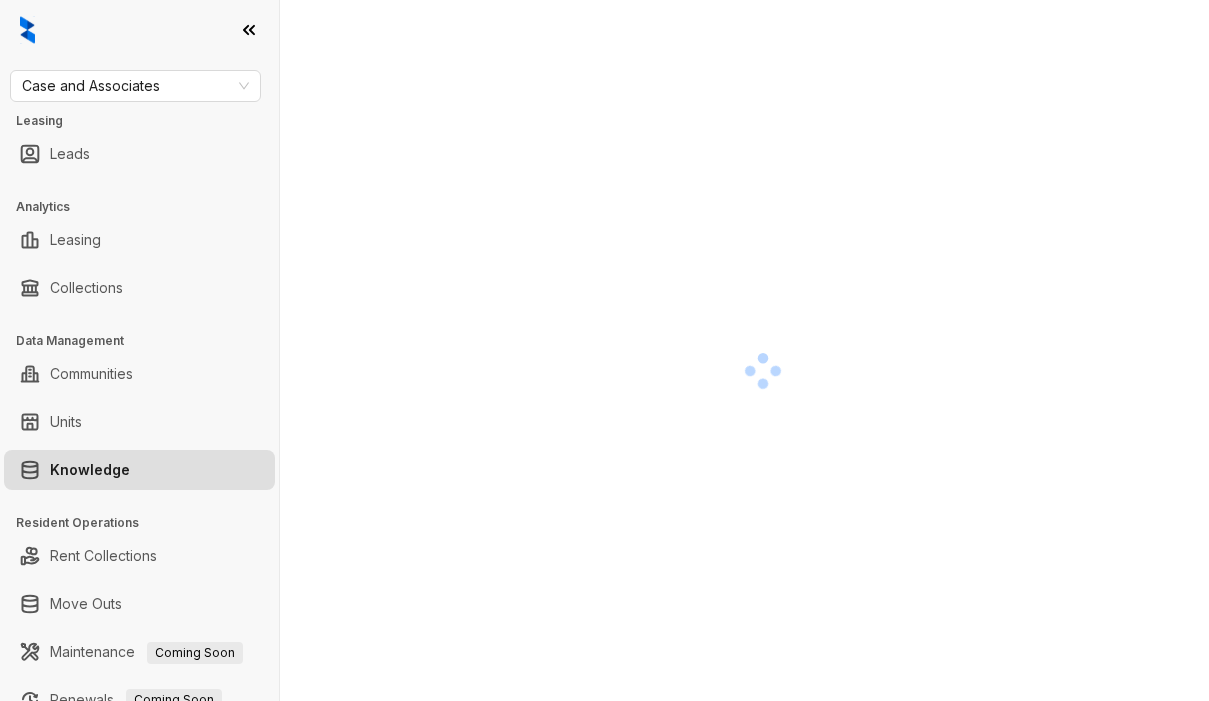 click at bounding box center [762, 370] 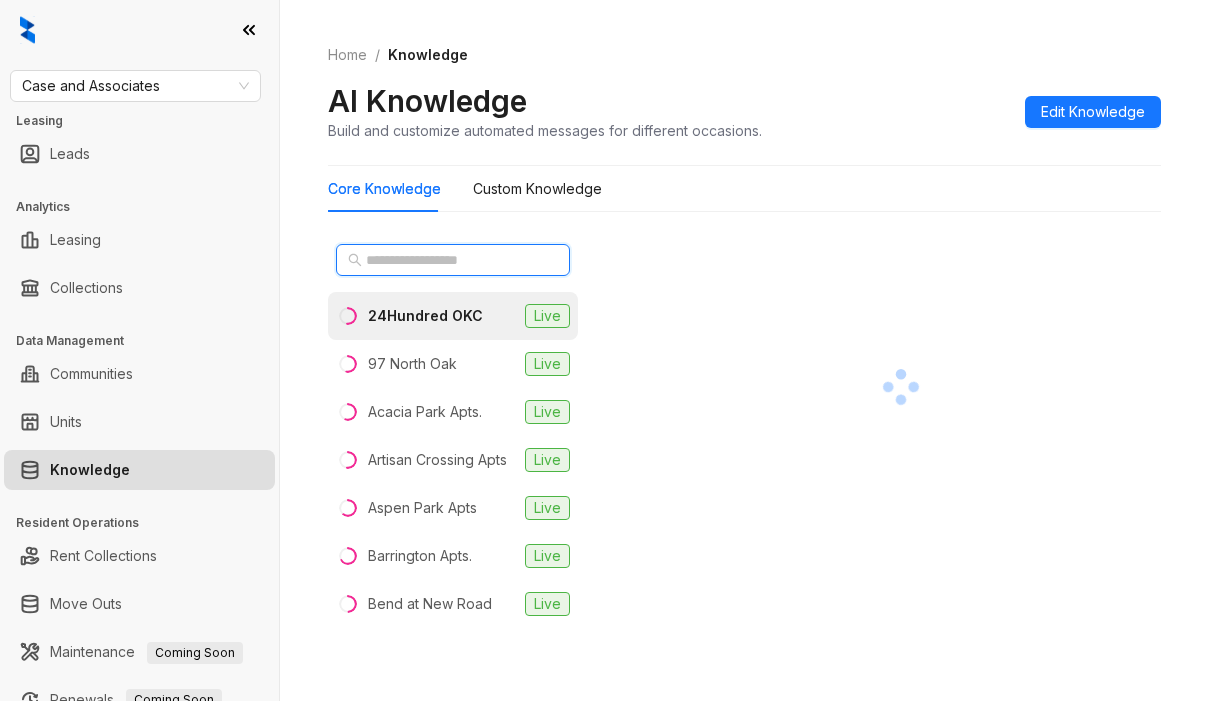 click at bounding box center [454, 260] 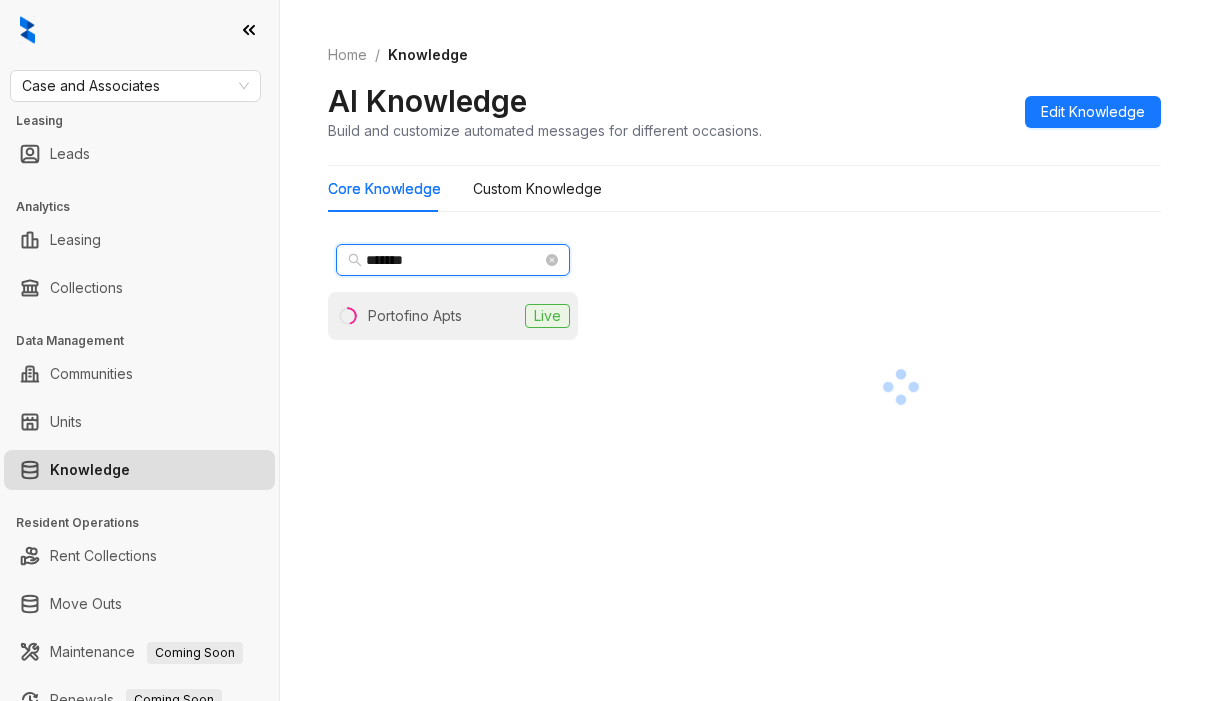 type on "*******" 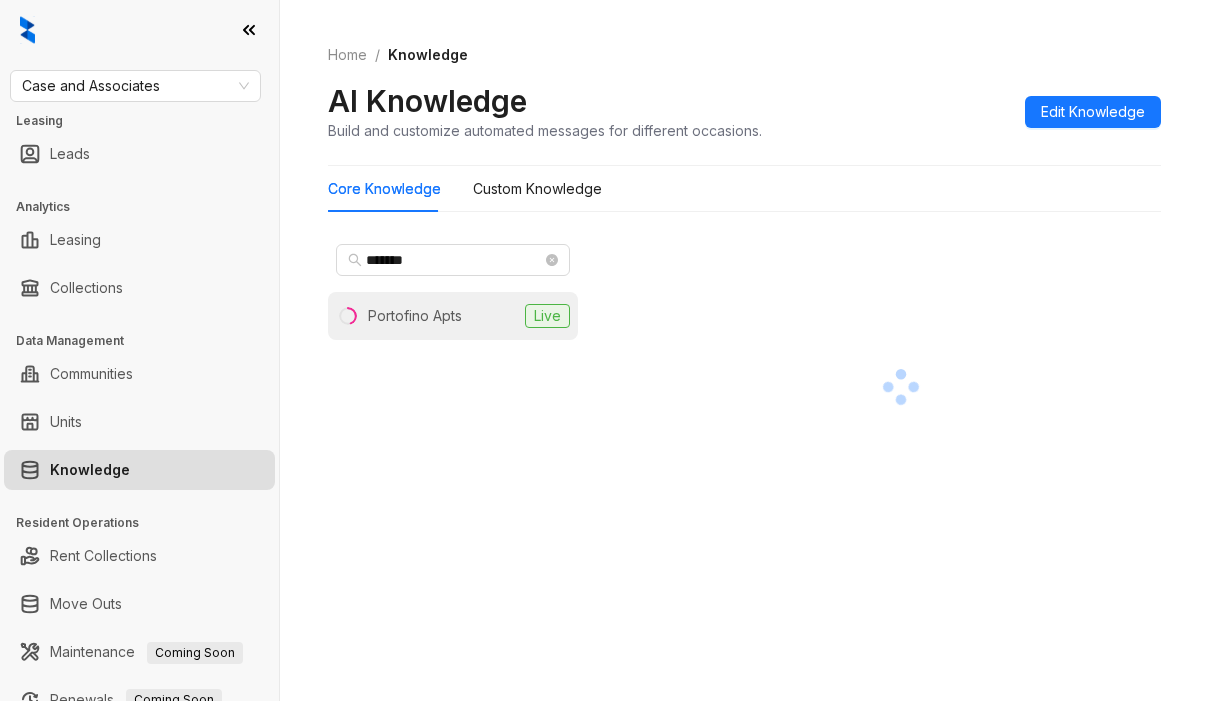 click on "Portofino Apts" at bounding box center [415, 316] 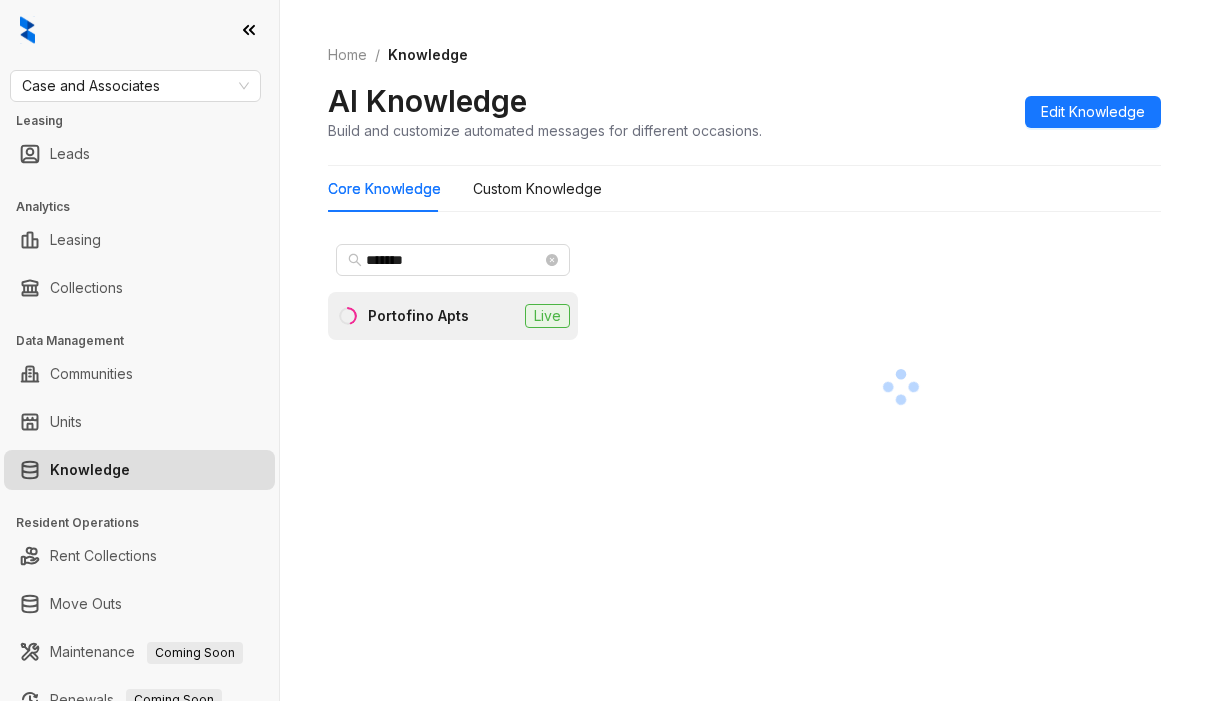 drag, startPoint x: 673, startPoint y: 236, endPoint x: 698, endPoint y: 238, distance: 25.079872 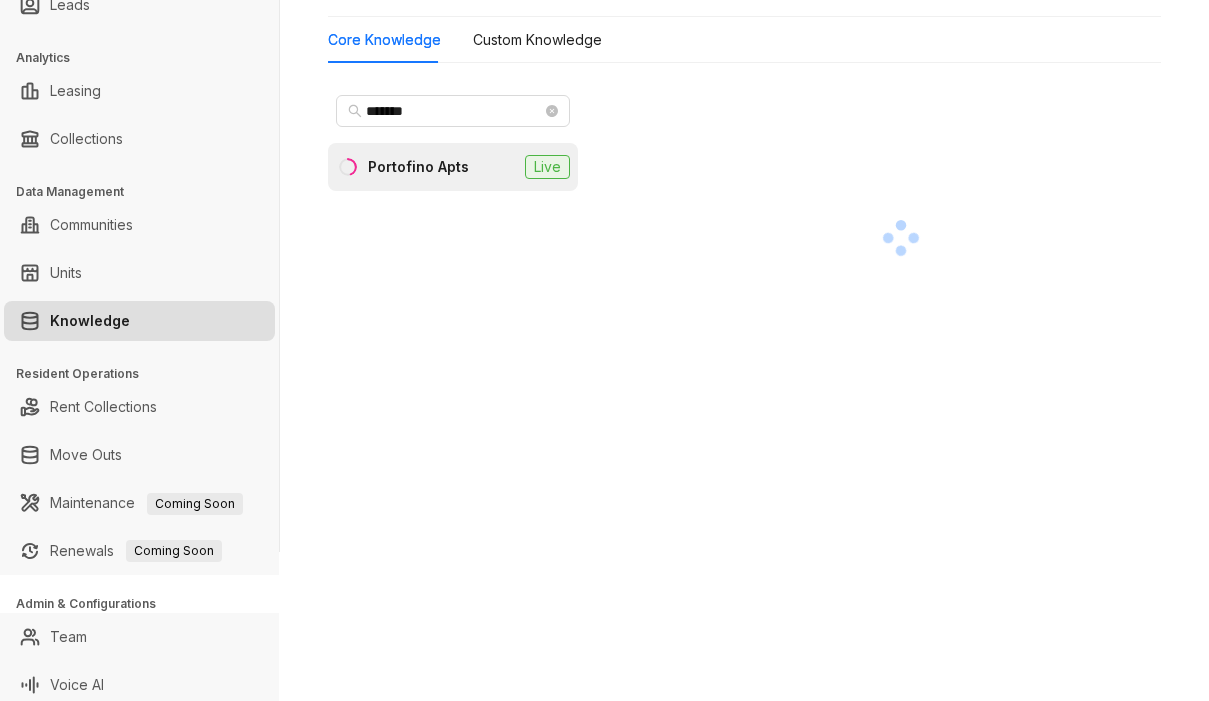 scroll, scrollTop: 157, scrollLeft: 0, axis: vertical 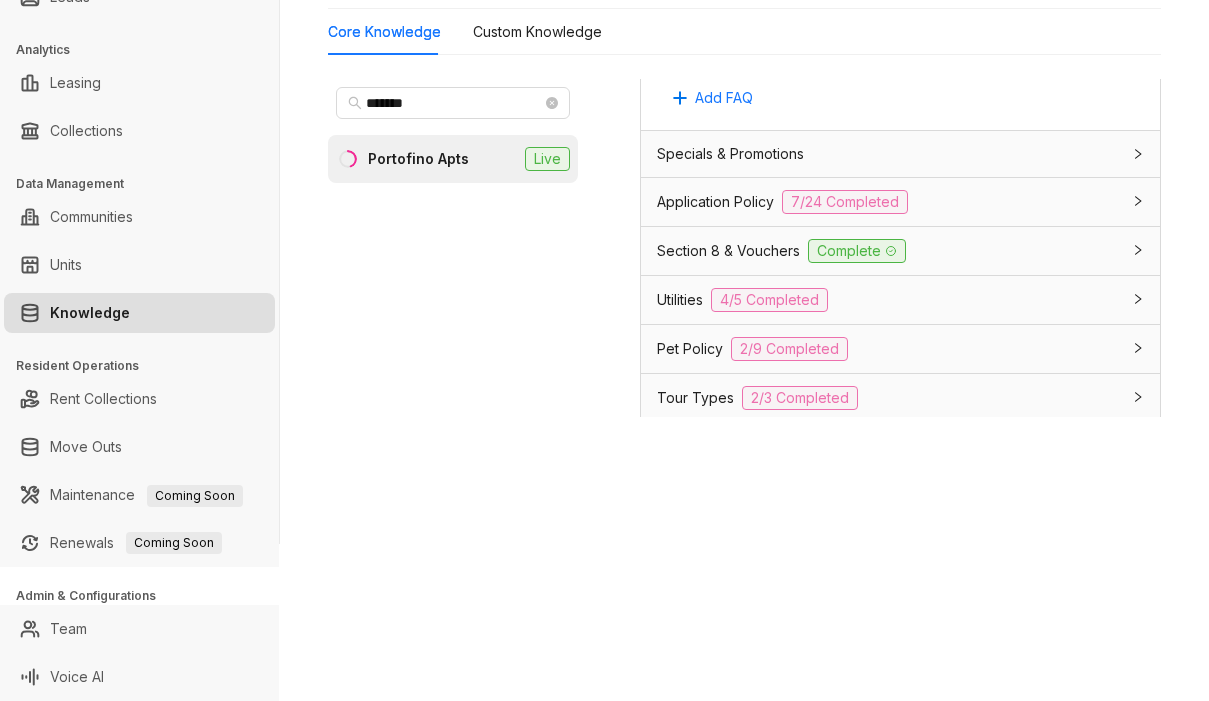 click on "Section 8 & Vouchers Complete" at bounding box center (888, 251) 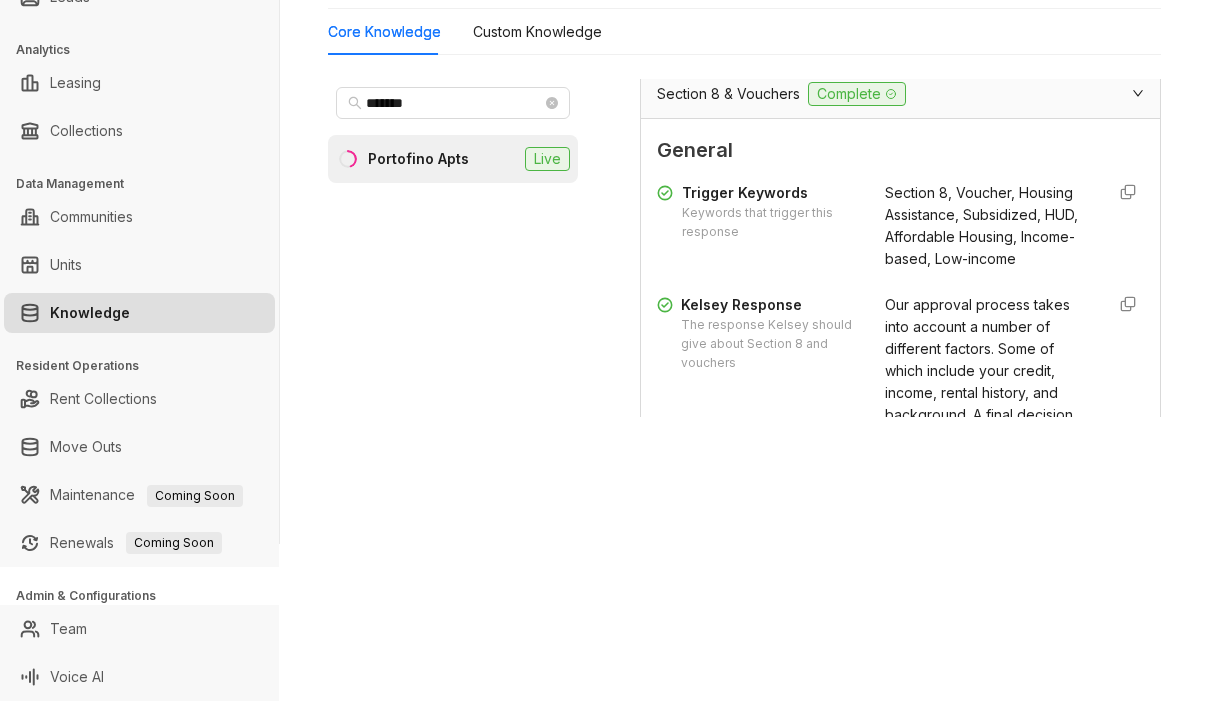 scroll, scrollTop: 1700, scrollLeft: 0, axis: vertical 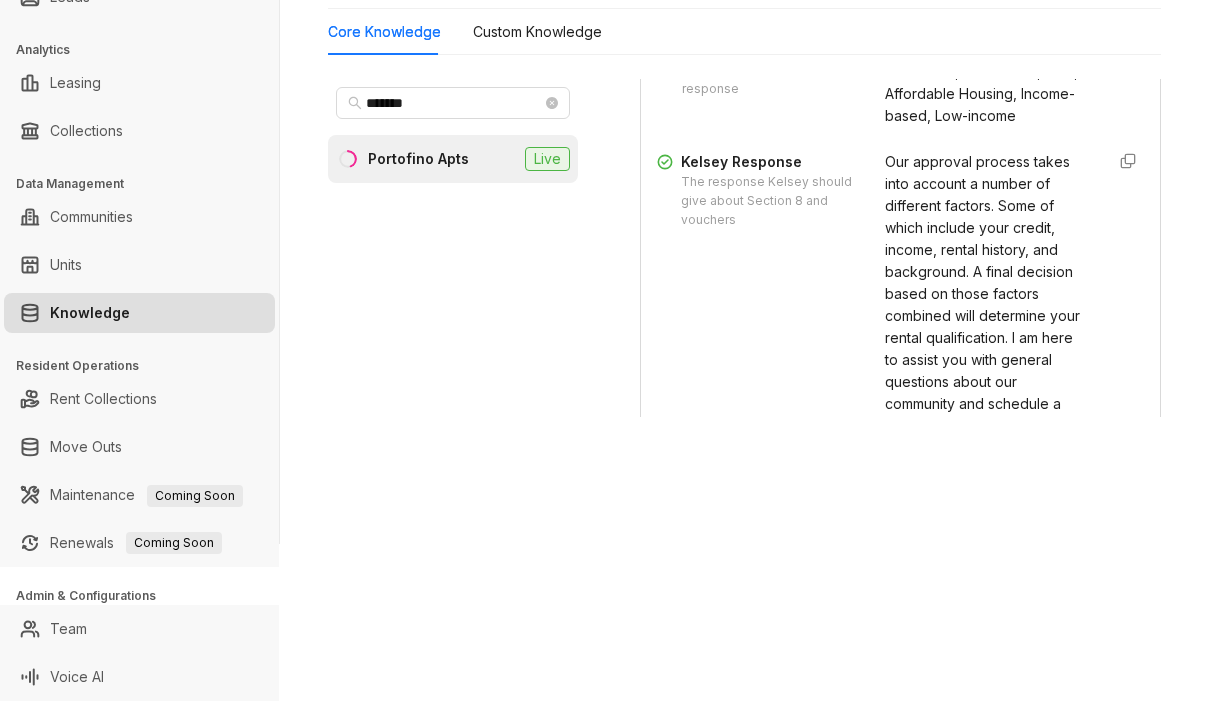click on "Kelsey Response The response Kelsey should give about Section 8 and vouchers Our approval process takes into account a number of different factors. Some of which include your credit, income, rental history, and background. A final decision based on those factors combined will determine your rental qualification. I am here to assist you with general questions about our community and schedule a tour. For more specific questions about qualifications, it's best to speak with a leasing agent as they will know more than I do. Would you like me to set an appointment for you?" at bounding box center [900, 360] 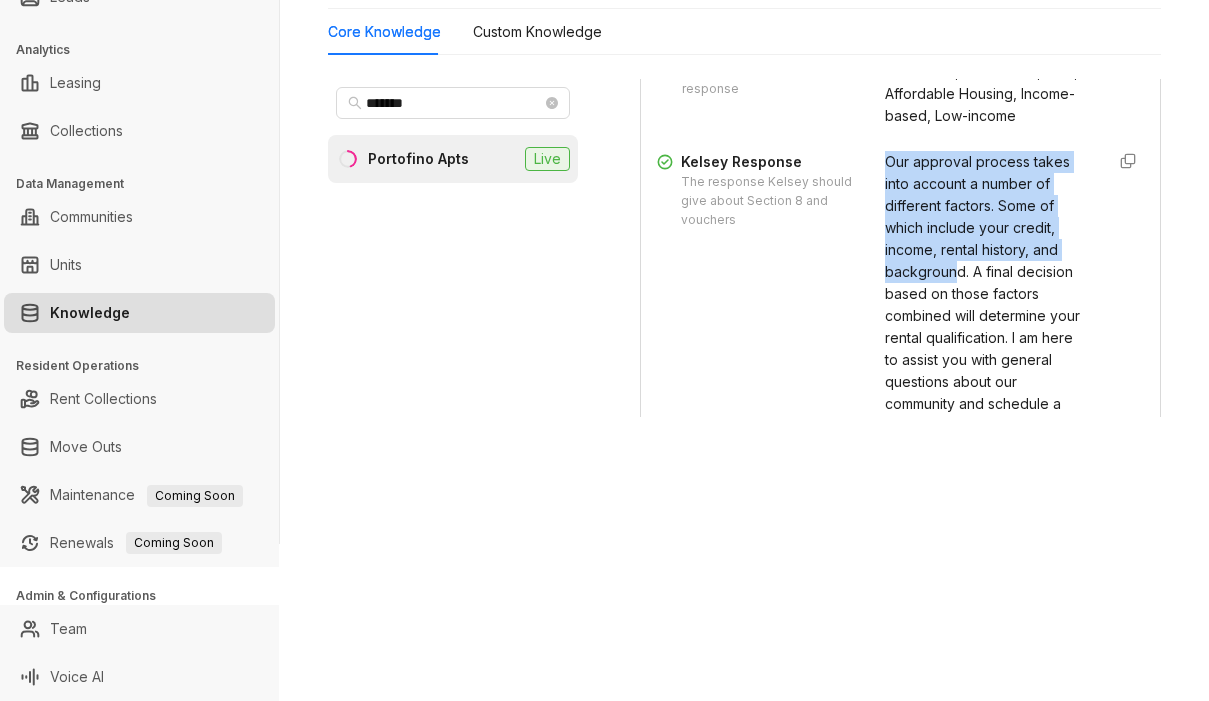 drag, startPoint x: 865, startPoint y: 222, endPoint x: 929, endPoint y: 362, distance: 153.93506 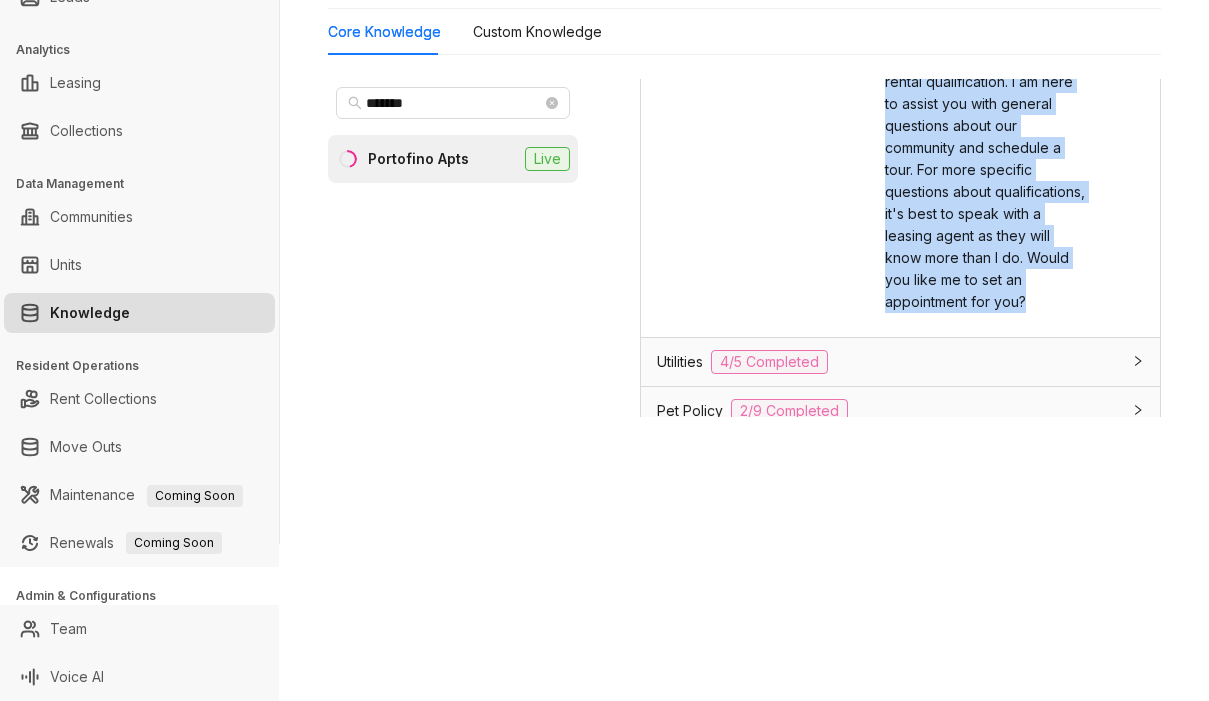 scroll, scrollTop: 1978, scrollLeft: 0, axis: vertical 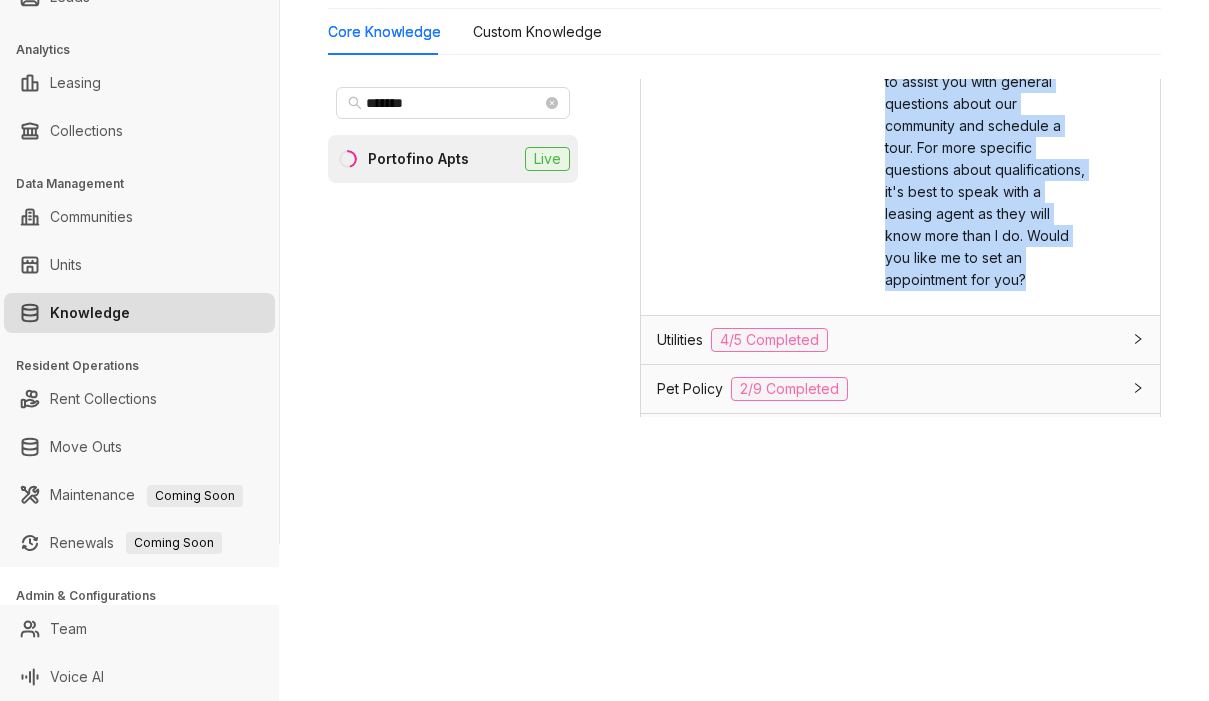 copy on "Our approval process takes into account a number of different factors. Some of which include your credit, income, rental history, and background. A final decision based on those factors combined will determine your rental qualification. I am here to assist you with general questions about our community and schedule a tour. For more specific questions about qualifications, it's best to speak with a leasing agent as they will know more than I do. Would you like me to set an appointment for you?" 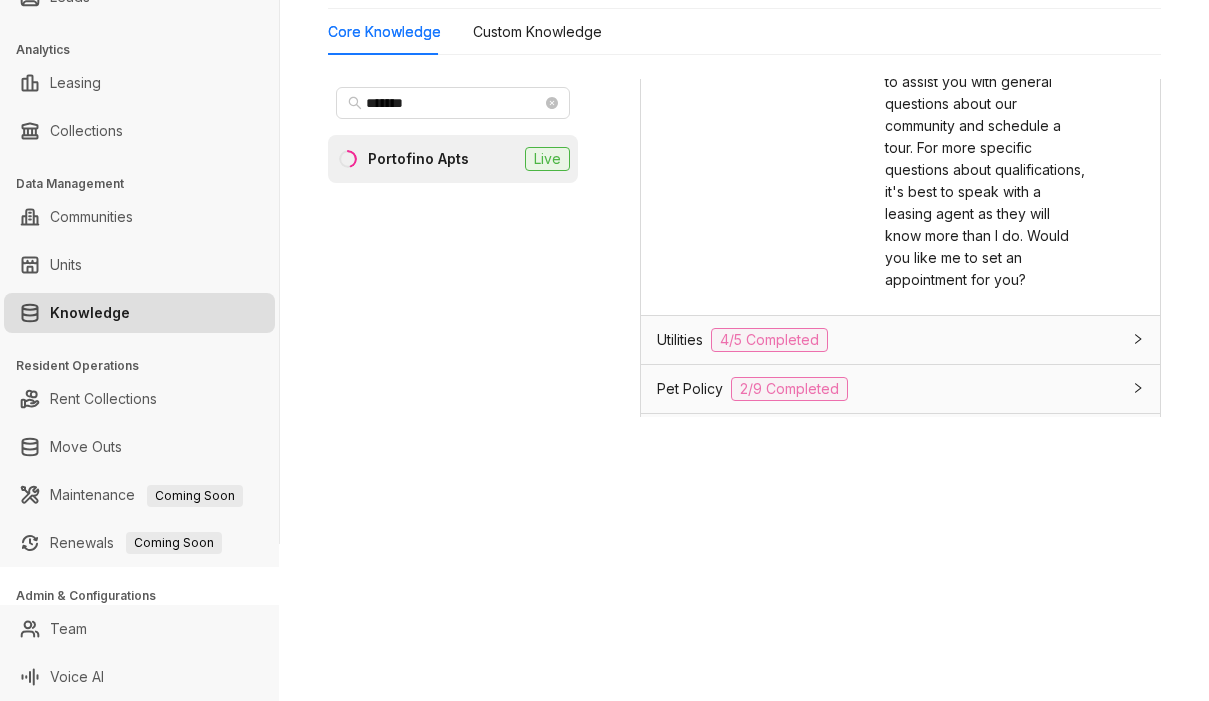 drag, startPoint x: 773, startPoint y: 339, endPoint x: 777, endPoint y: 305, distance: 34.234486 